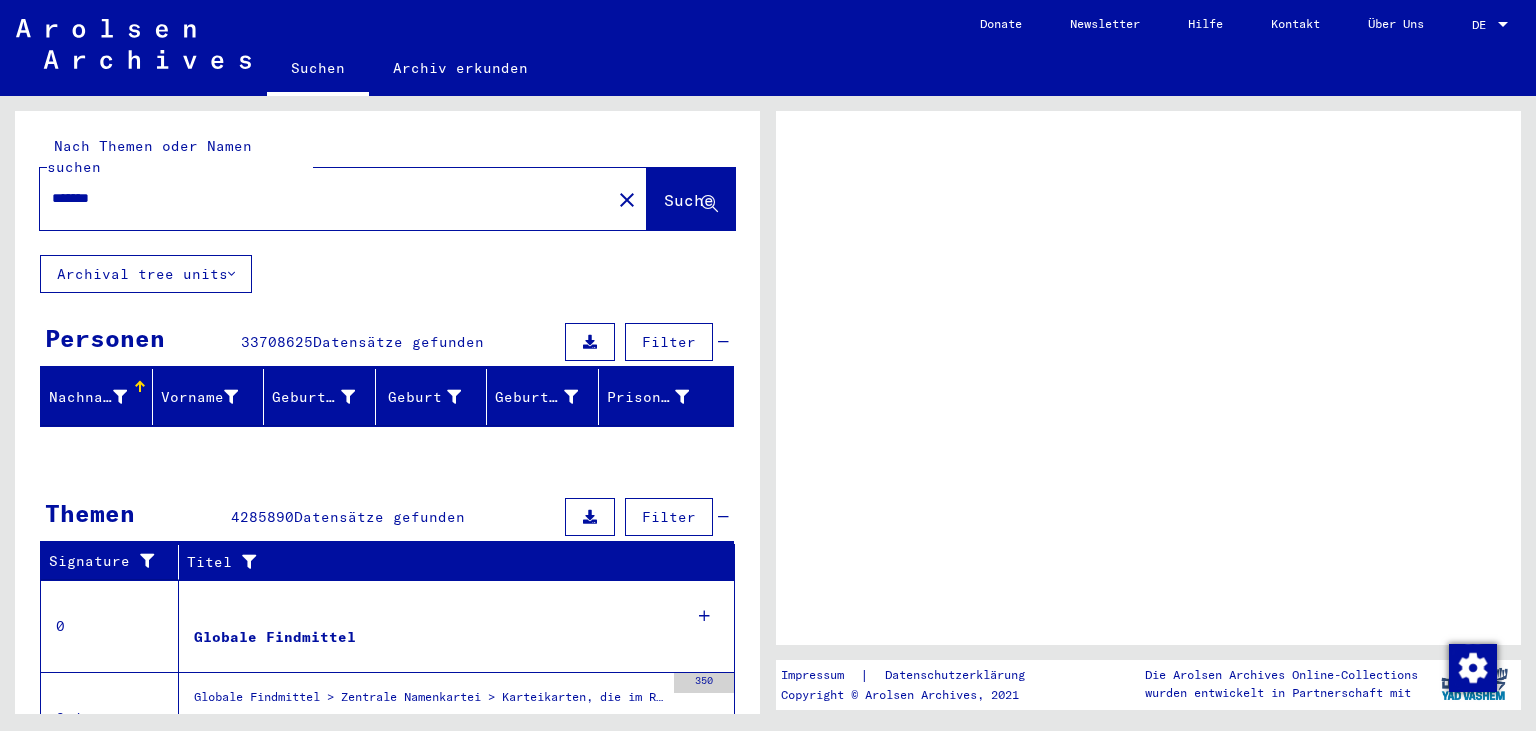 scroll, scrollTop: 0, scrollLeft: 0, axis: both 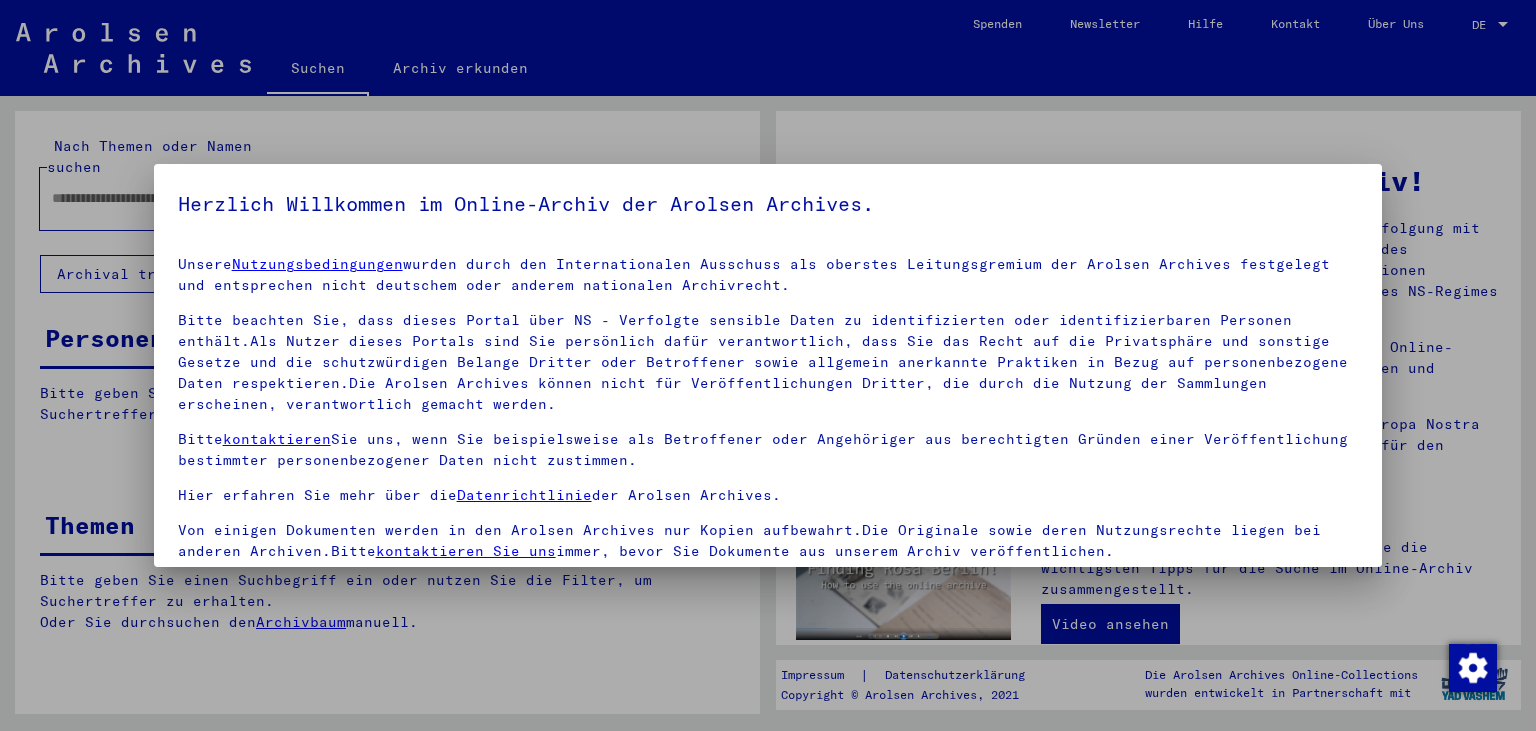 type on "*******" 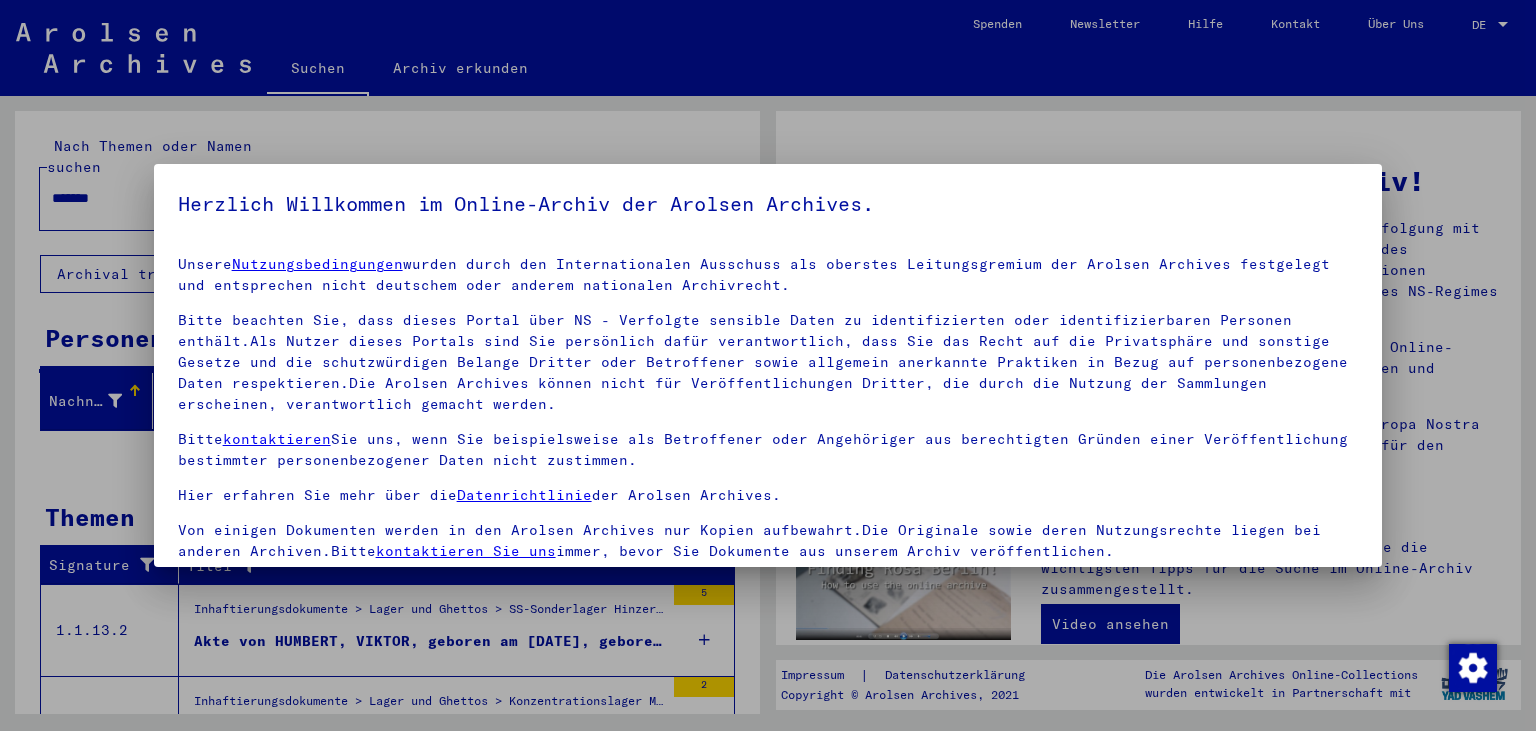 click at bounding box center [768, 365] 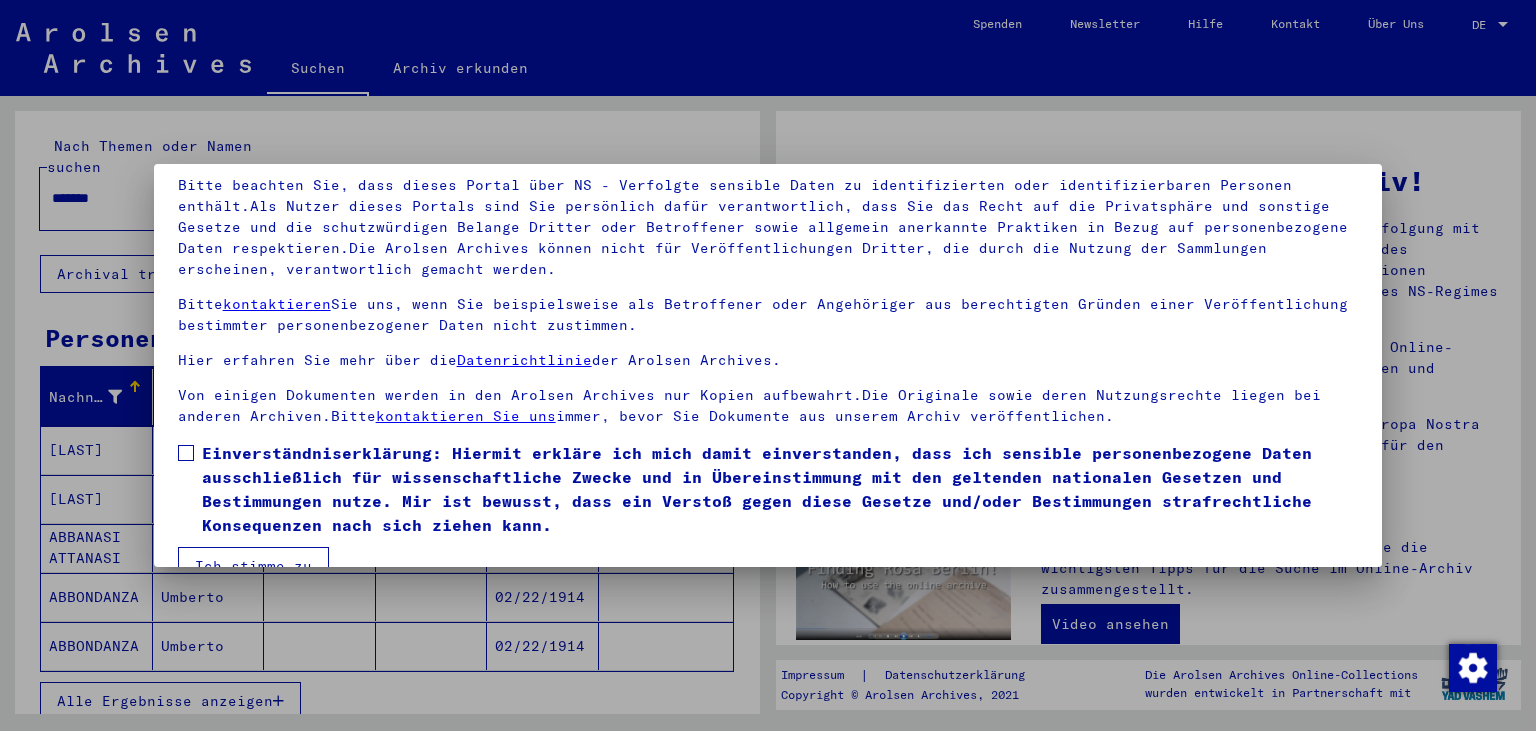 scroll, scrollTop: 174, scrollLeft: 0, axis: vertical 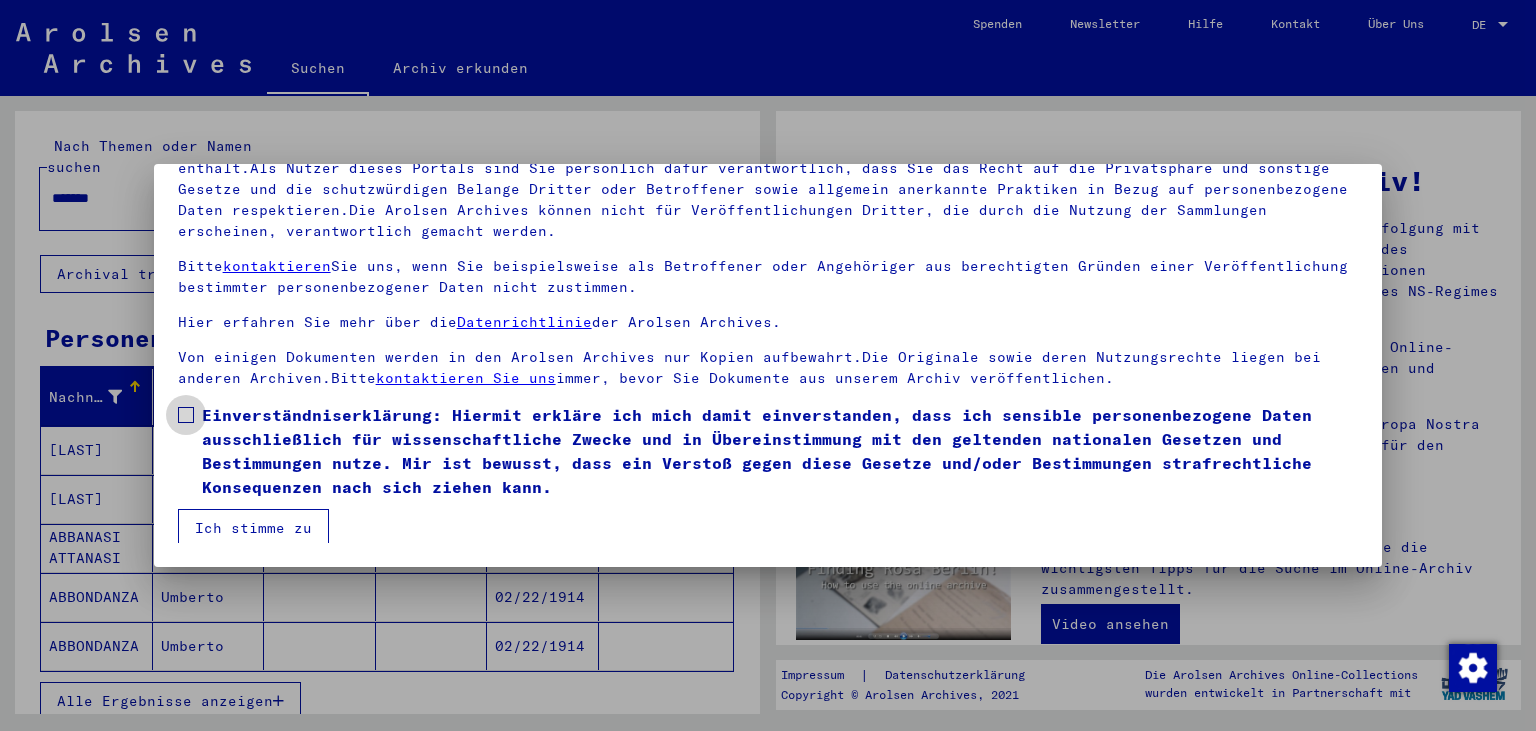 click at bounding box center [186, 415] 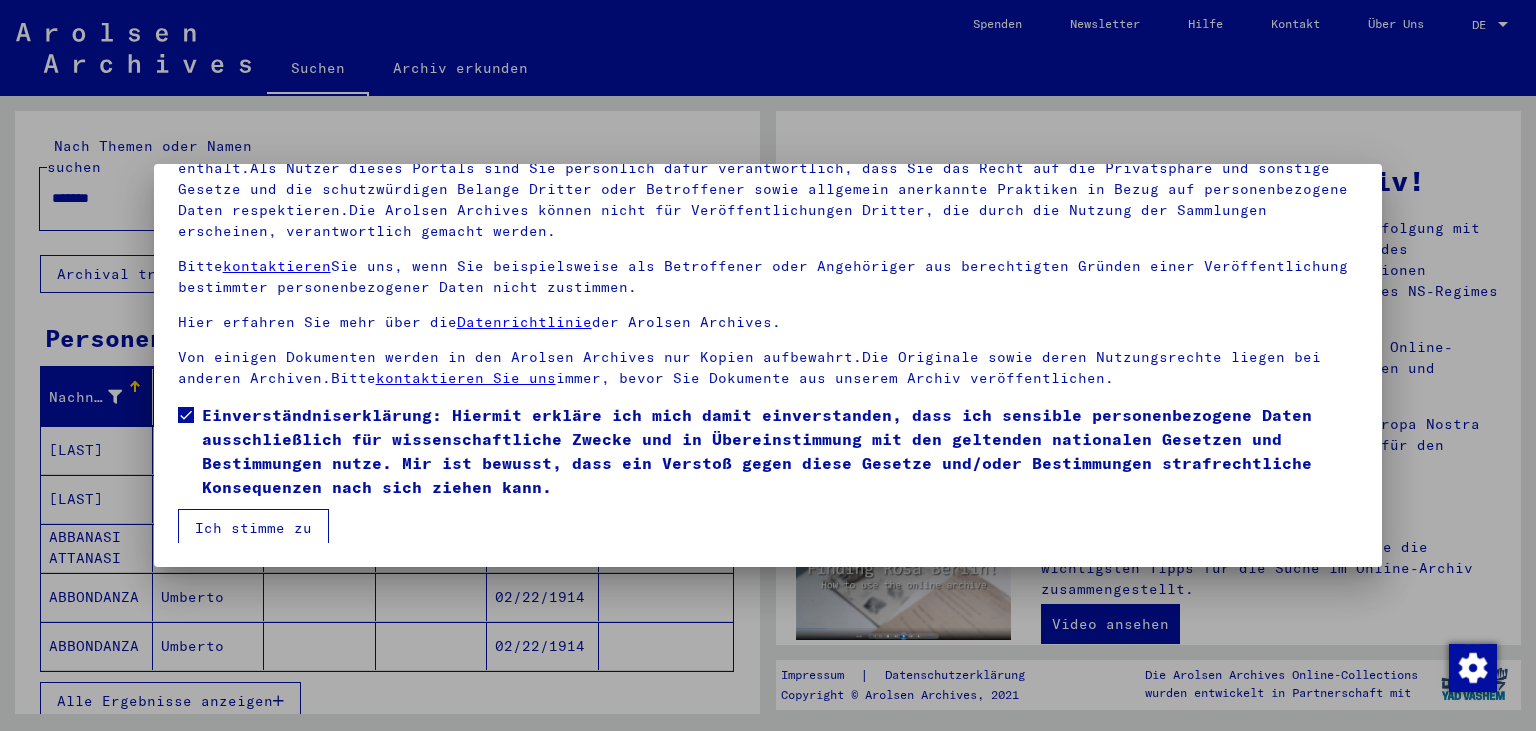 click on "Ich stimme zu" at bounding box center [253, 528] 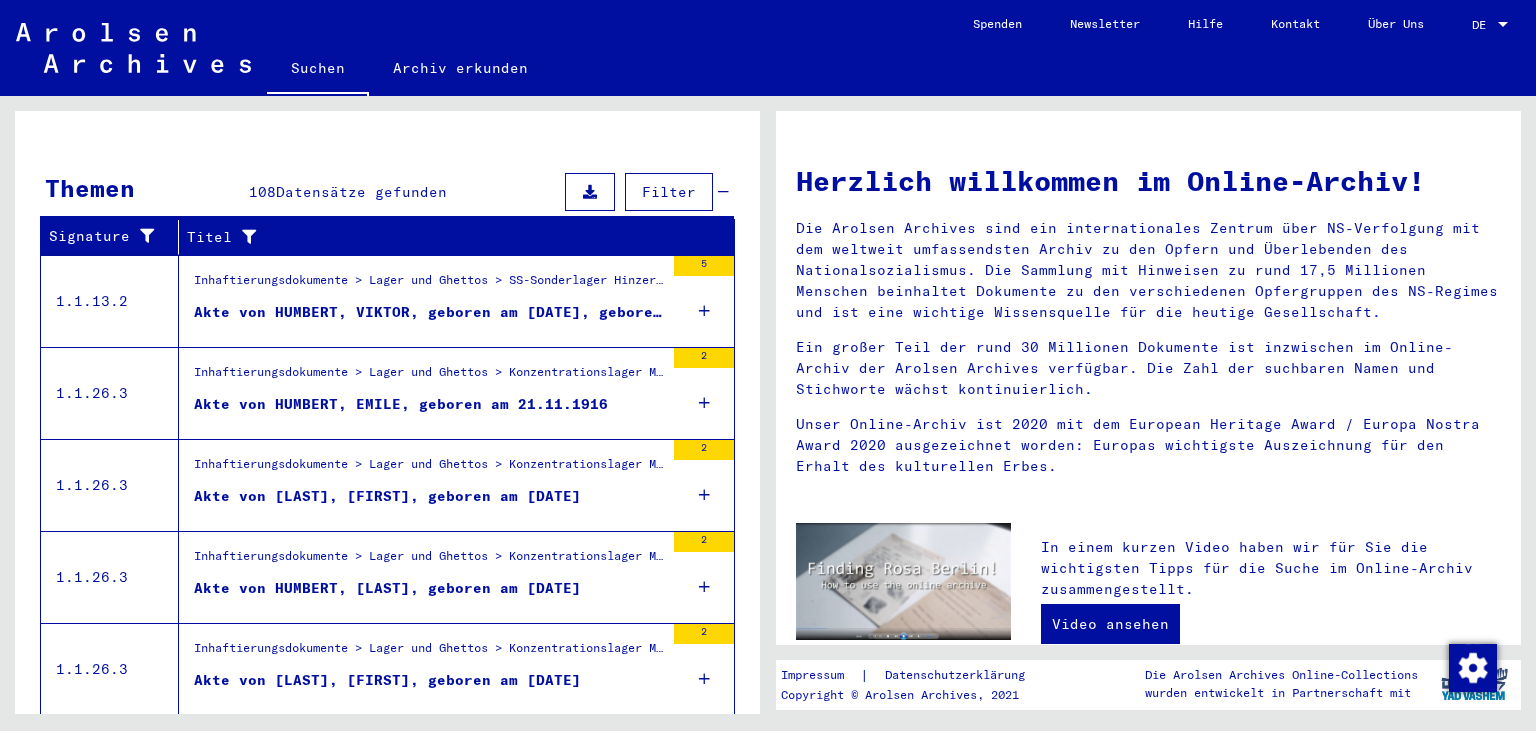 scroll, scrollTop: 661, scrollLeft: 0, axis: vertical 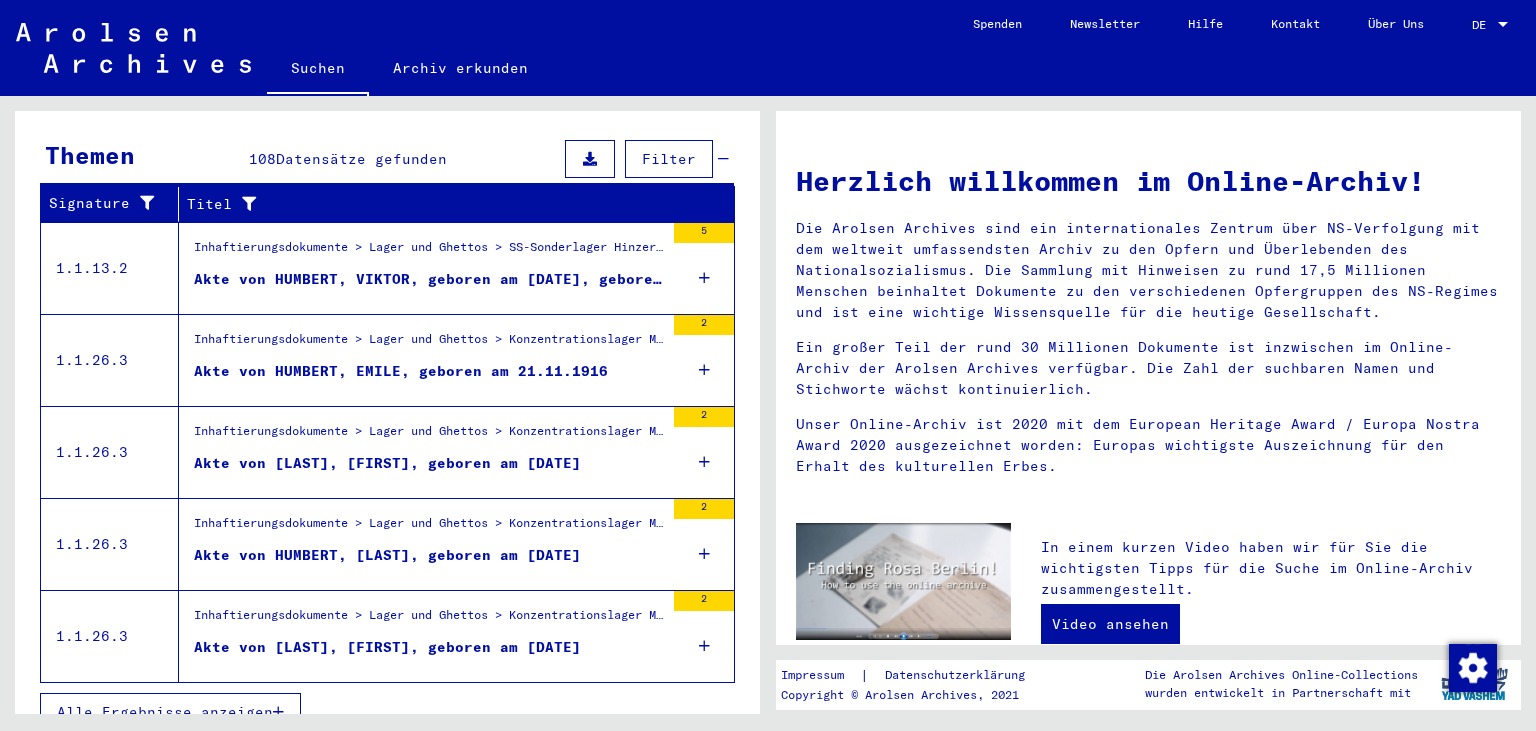 click on "Filter" at bounding box center (669, 159) 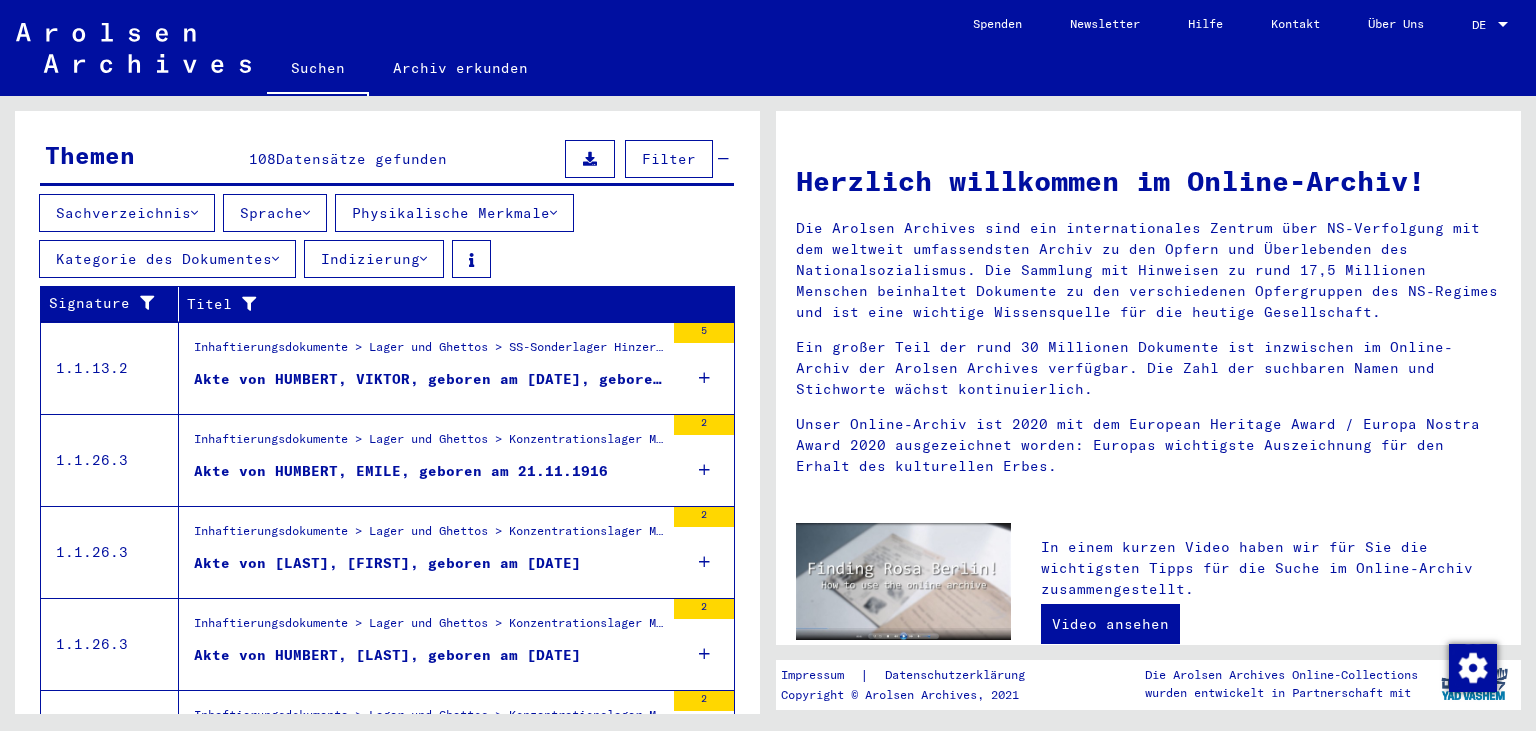 click on "Kategorie des Dokumentes" at bounding box center [167, 259] 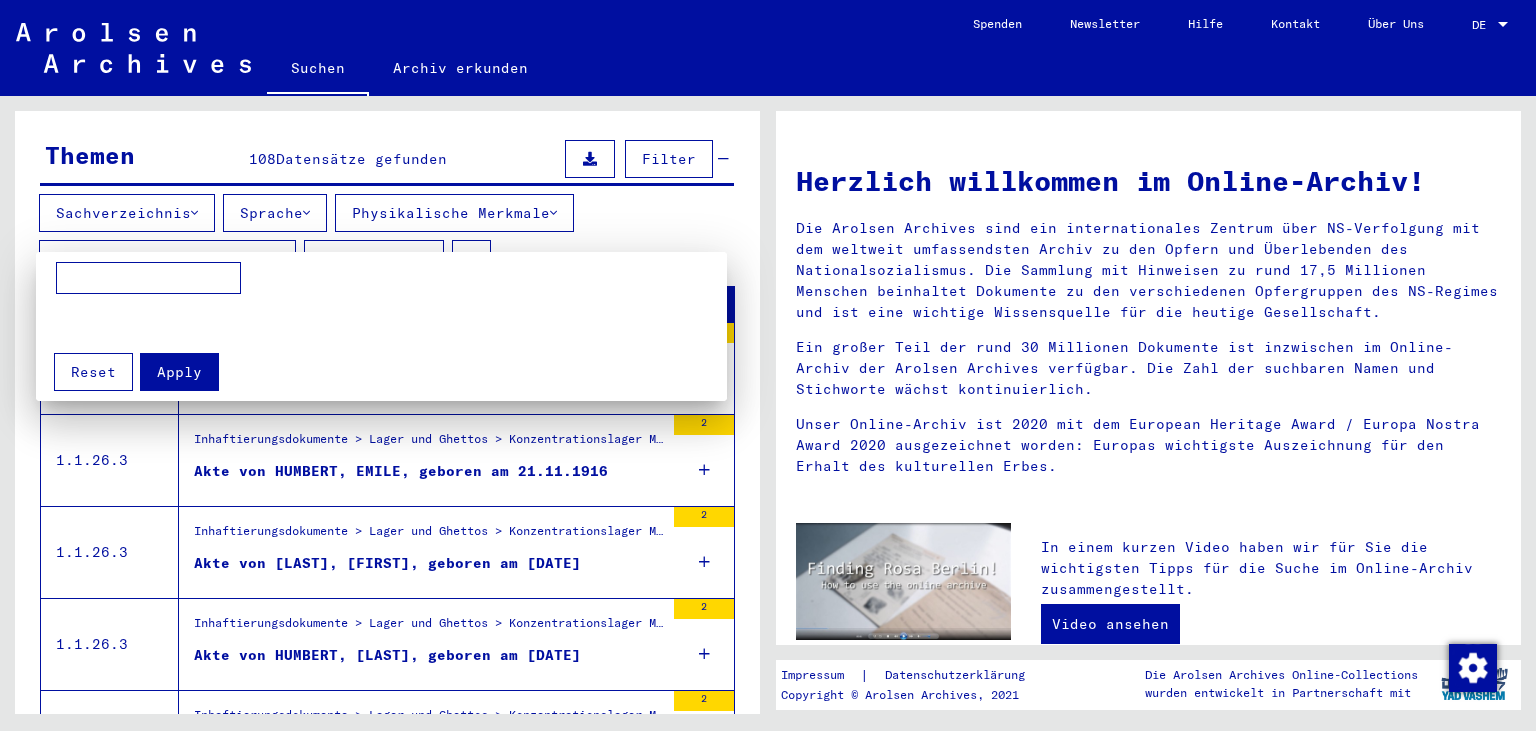 click at bounding box center (768, 365) 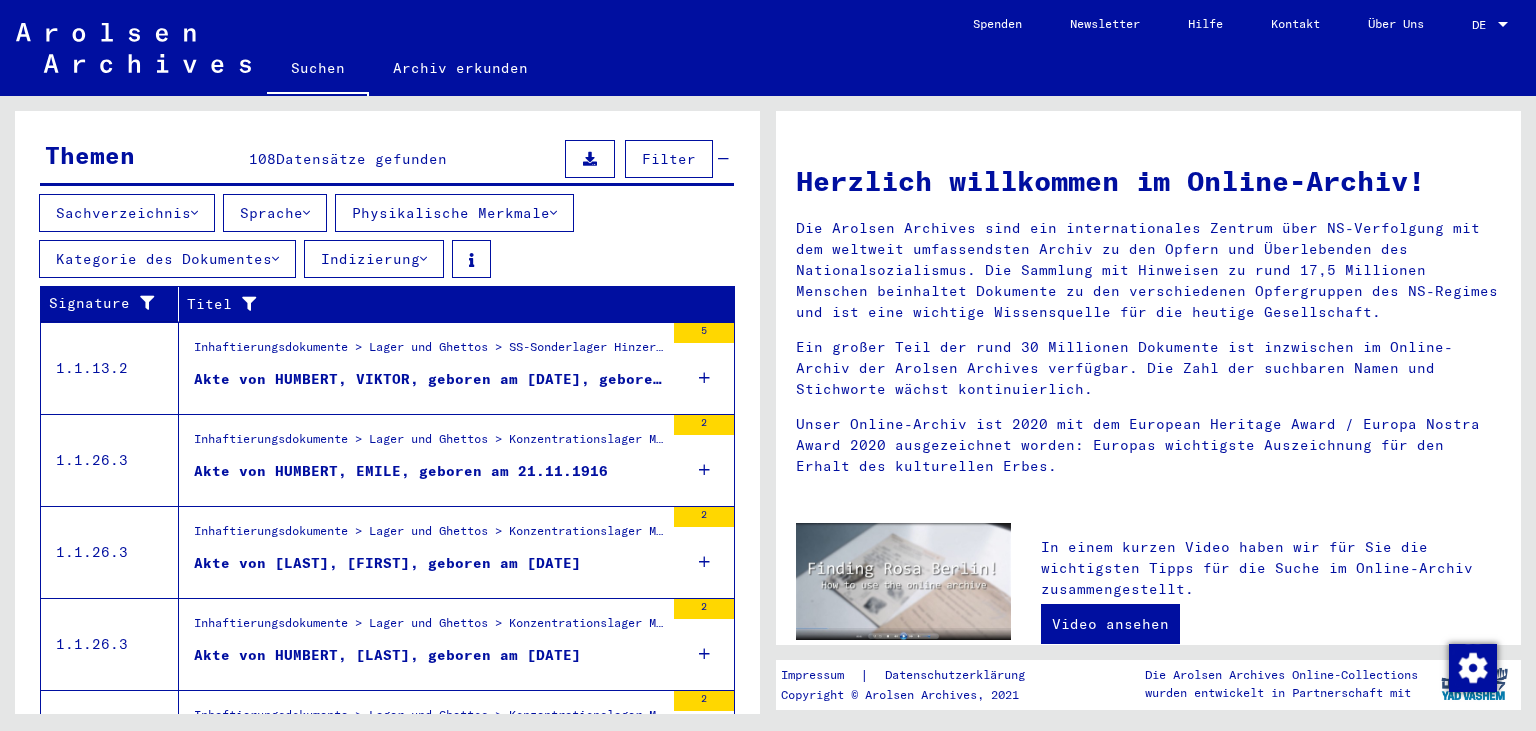 click on "Indizierung" at bounding box center [374, 259] 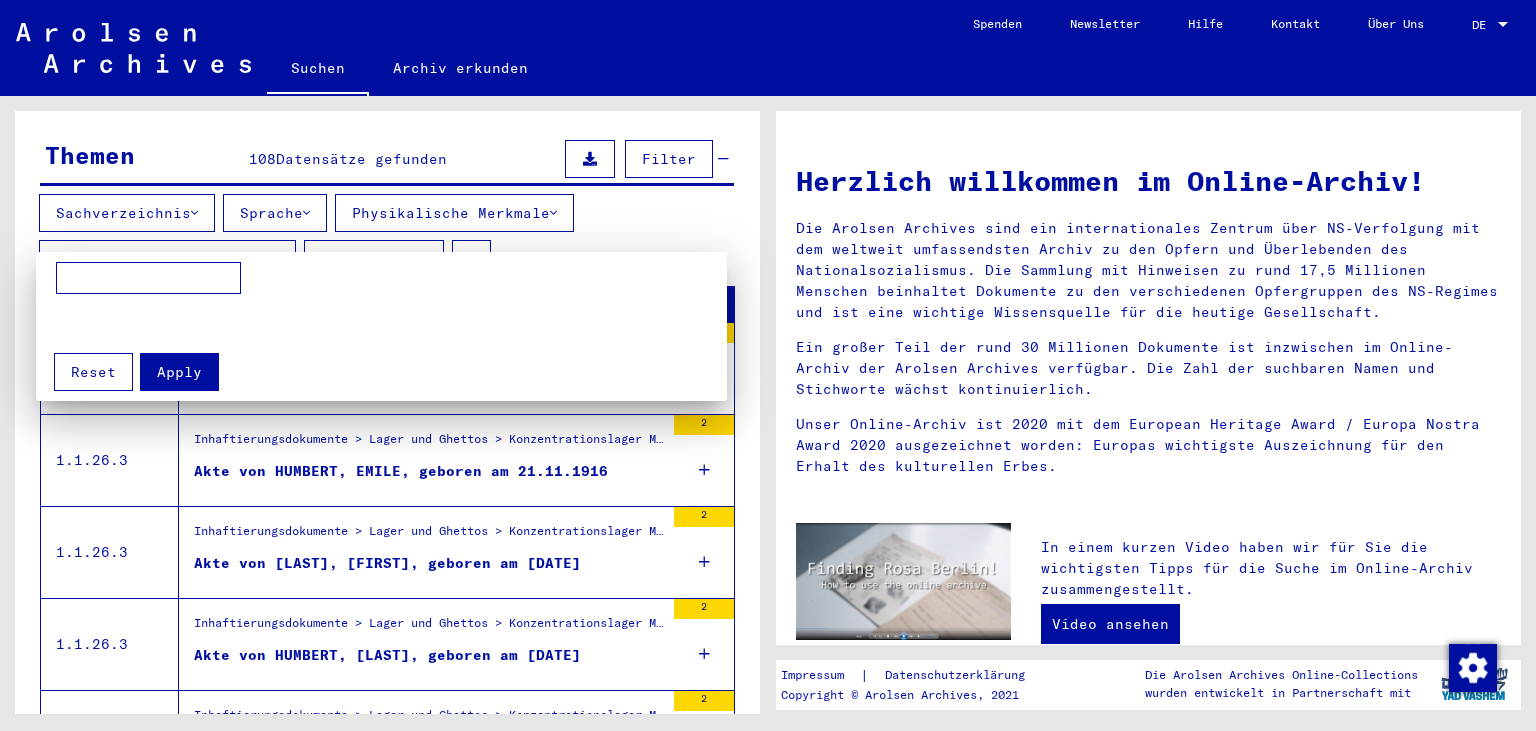 click at bounding box center [768, 365] 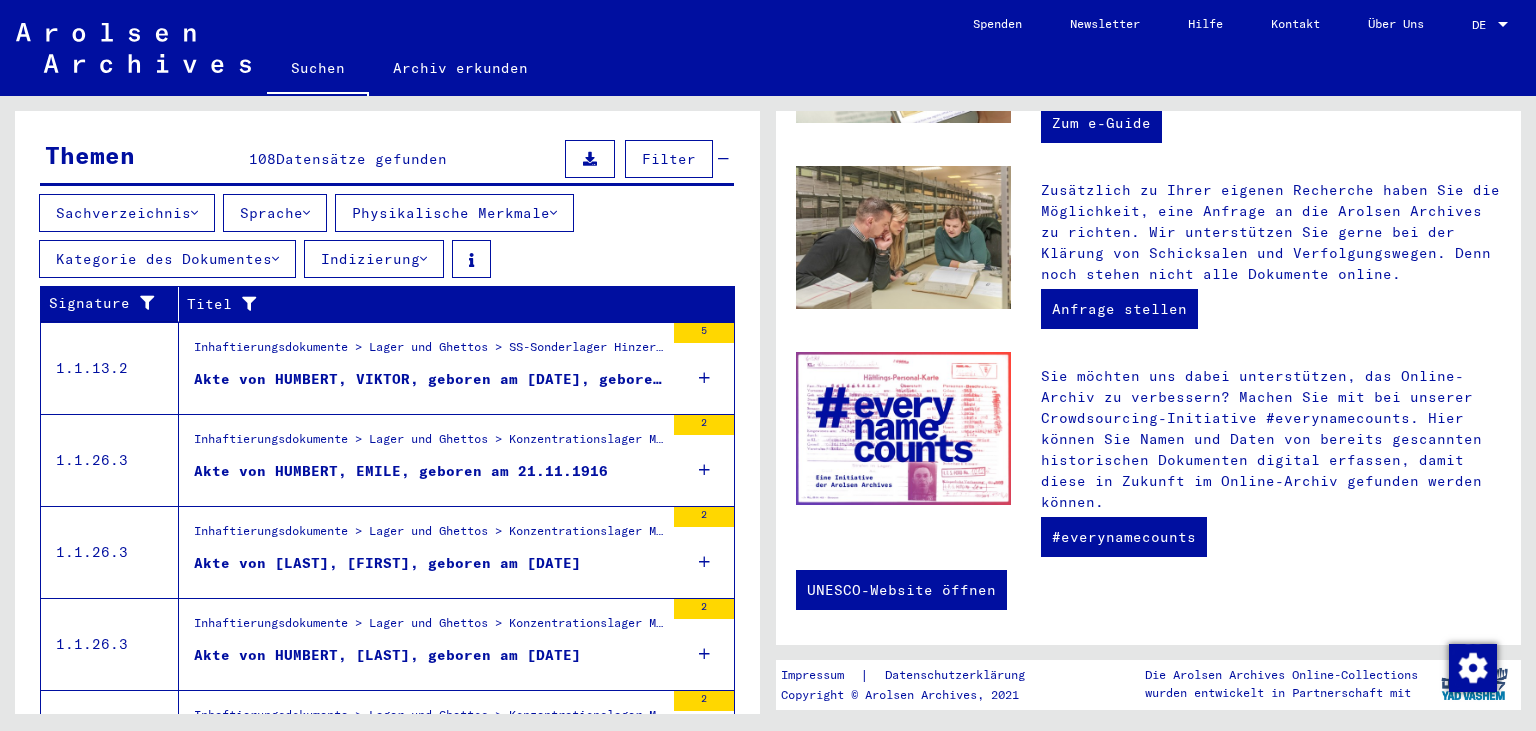 scroll, scrollTop: 699, scrollLeft: 0, axis: vertical 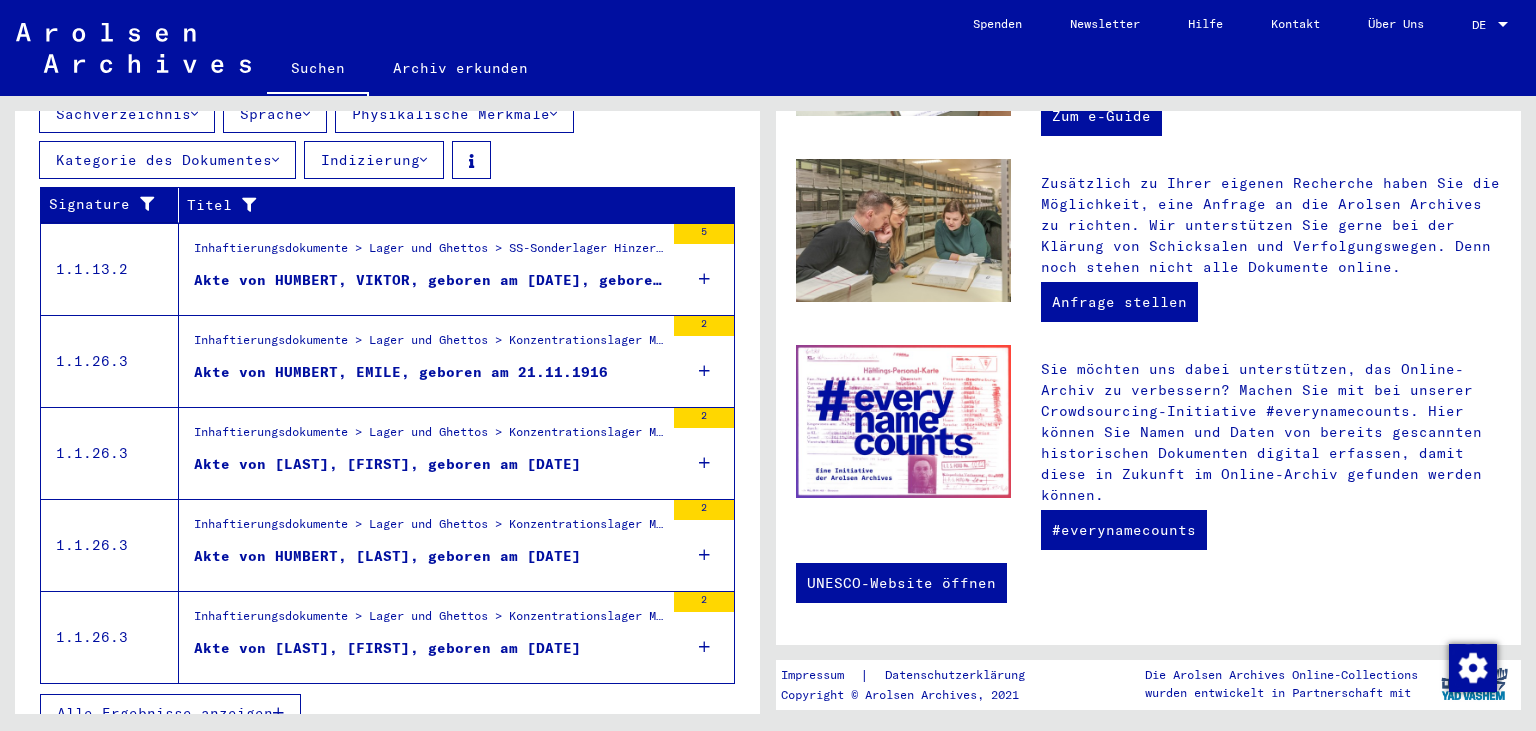 click on "Alle Ergebnisse anzeigen" at bounding box center [165, 713] 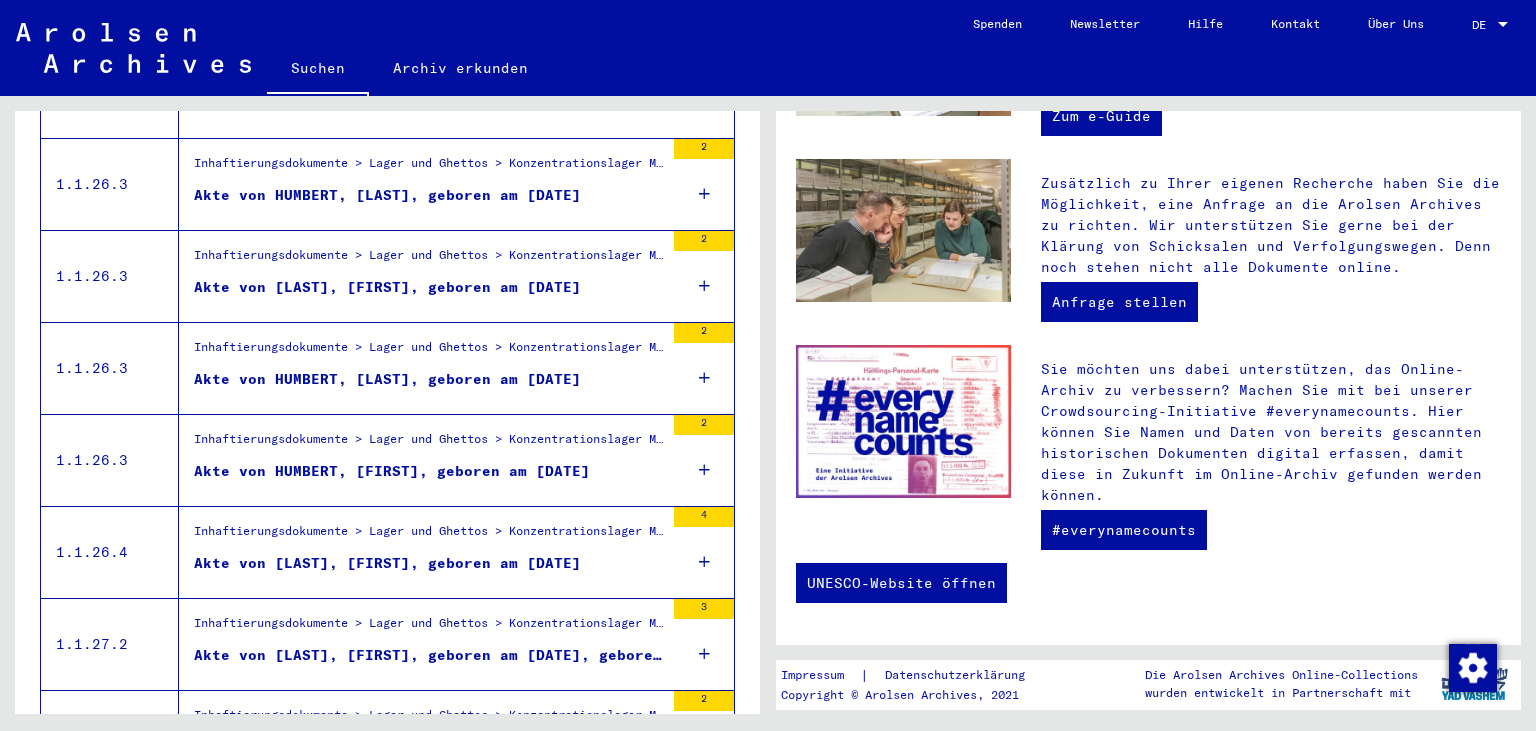 scroll, scrollTop: 401, scrollLeft: 0, axis: vertical 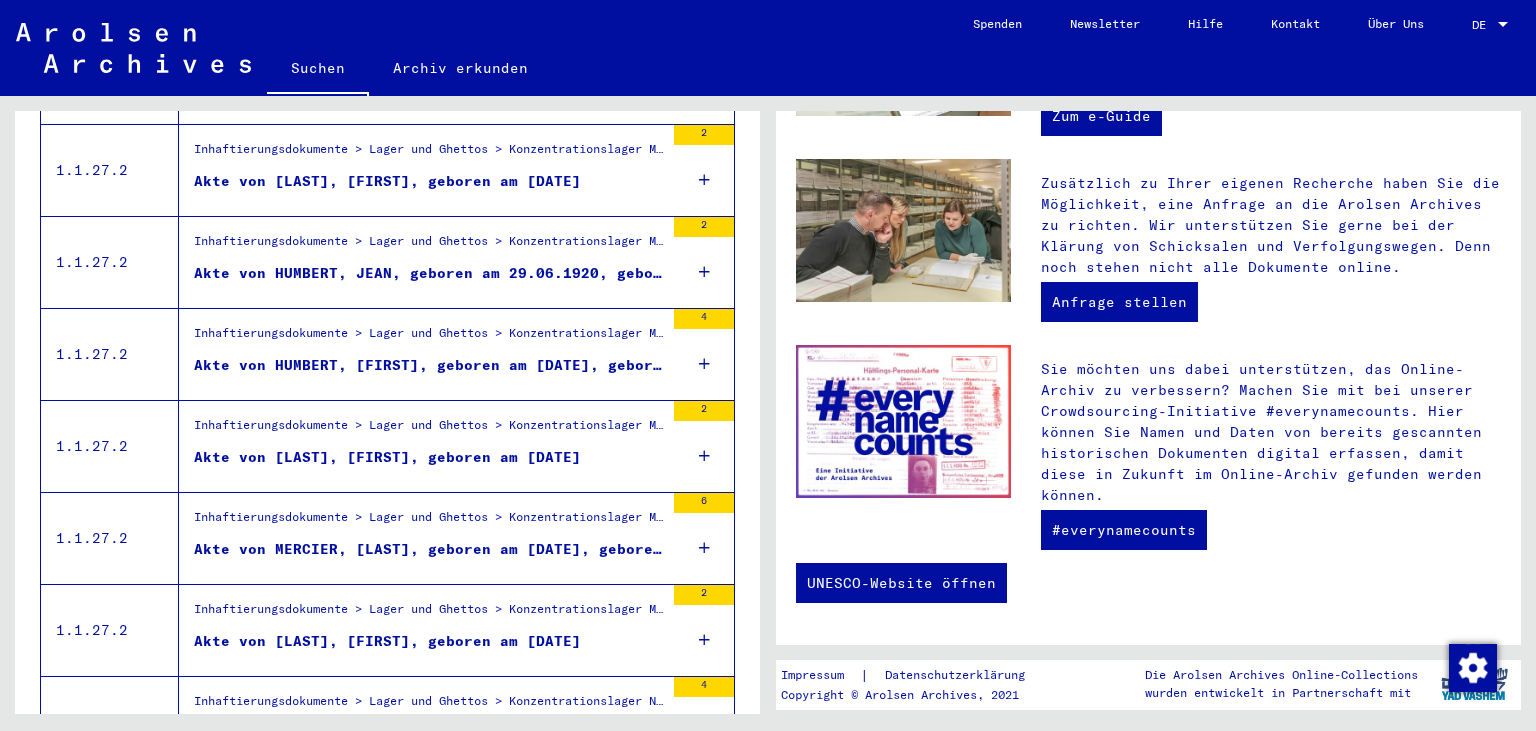 click on "Inhaftierungsdokumente > Lager und Ghettos > Konzentrationslager Mittelbau (Dora) > Konzentrationslager Mittelbau (Dora), Einzelpersonen-bezogene Unterlagen > Individuelle Häftlings Unterlagen - KL Mittelbau (Dora) > Akten mit Namen ab HORVATH" at bounding box center [429, 430] 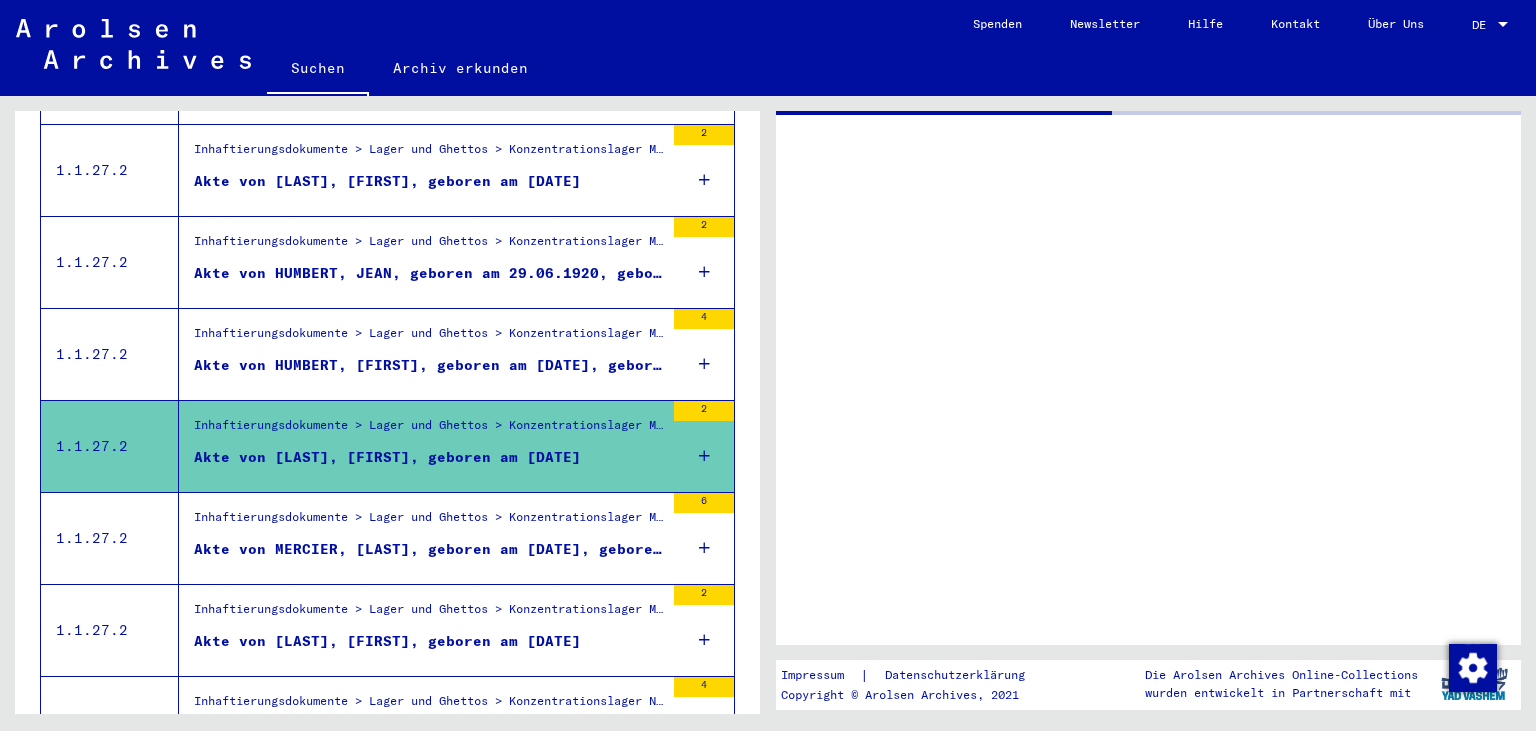 scroll, scrollTop: 0, scrollLeft: 0, axis: both 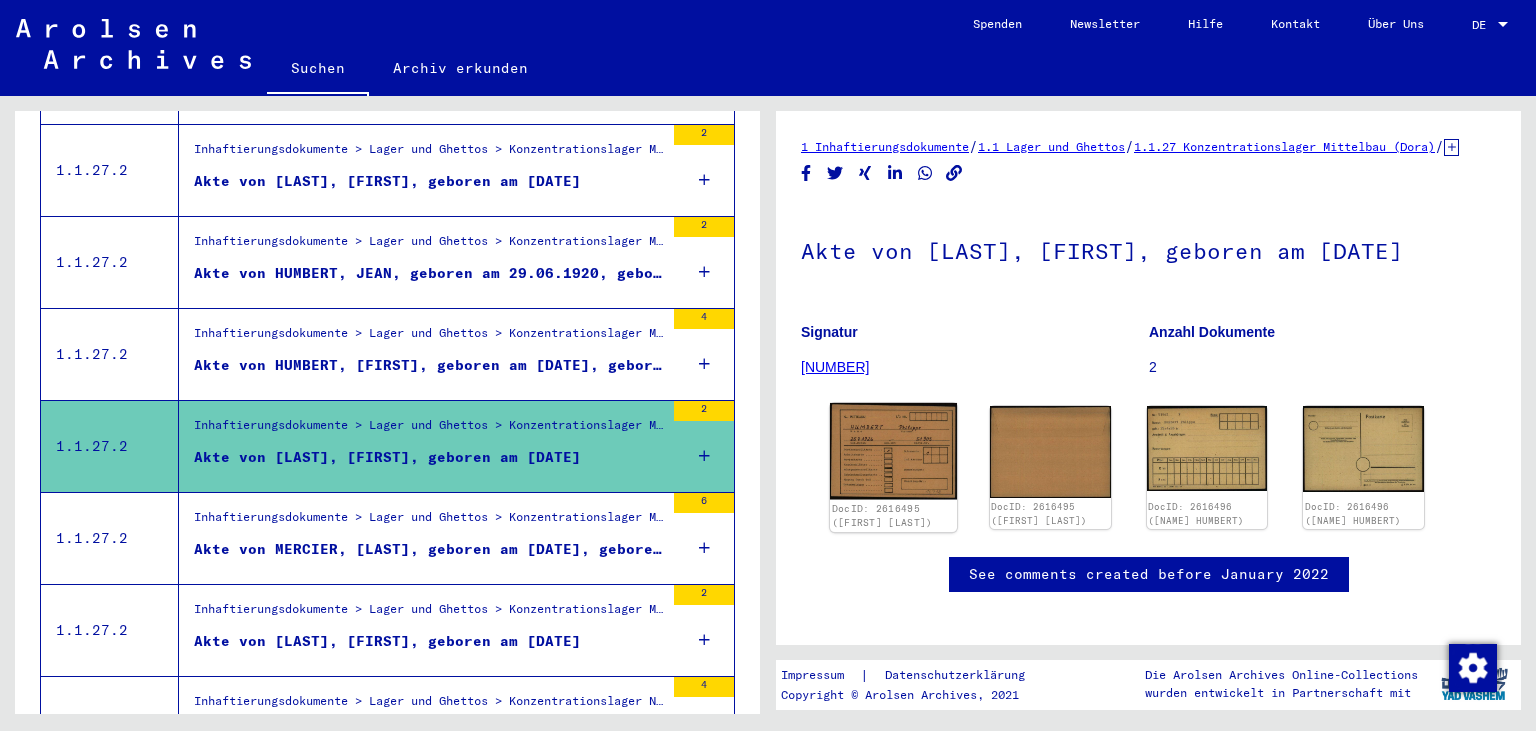 click 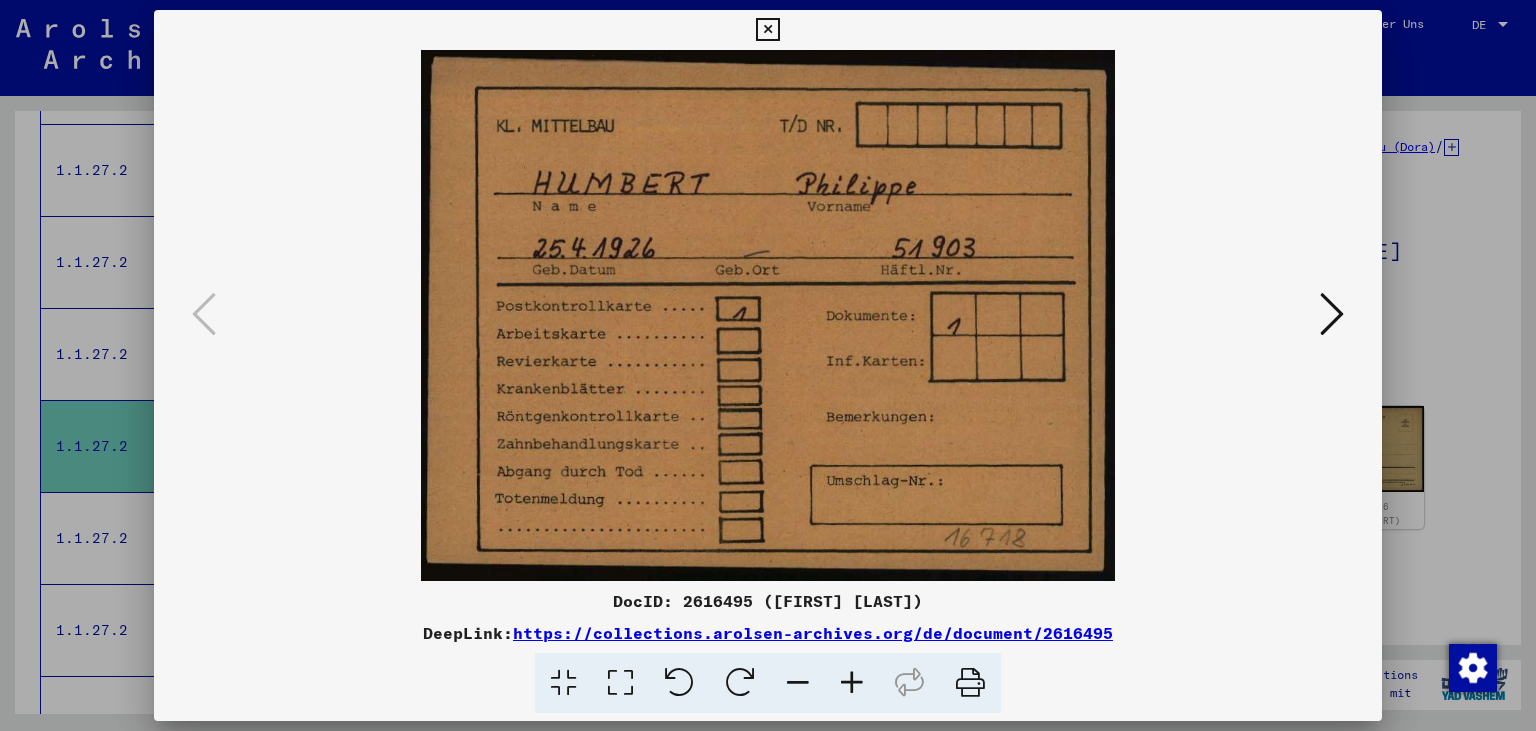 click at bounding box center (1332, 314) 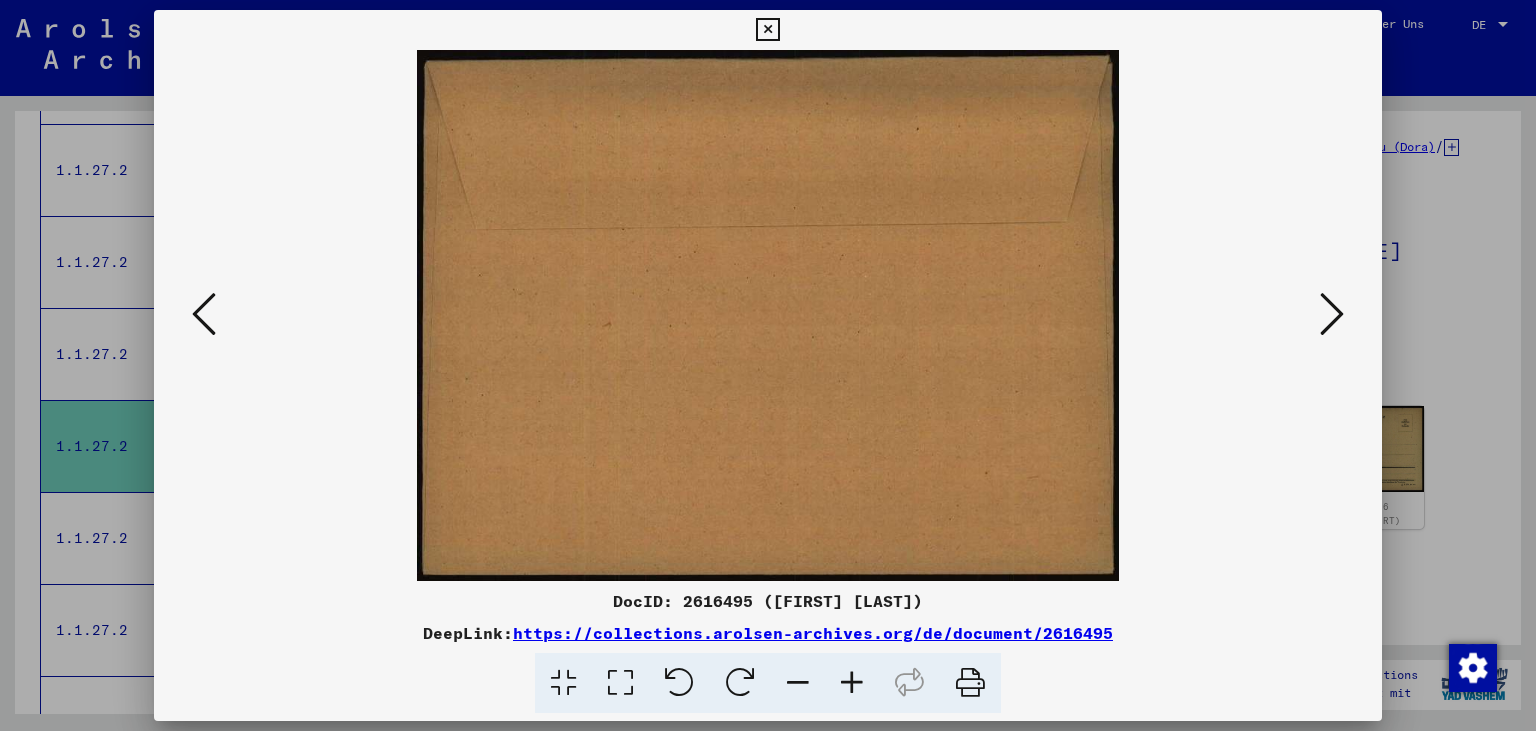 click at bounding box center (1332, 314) 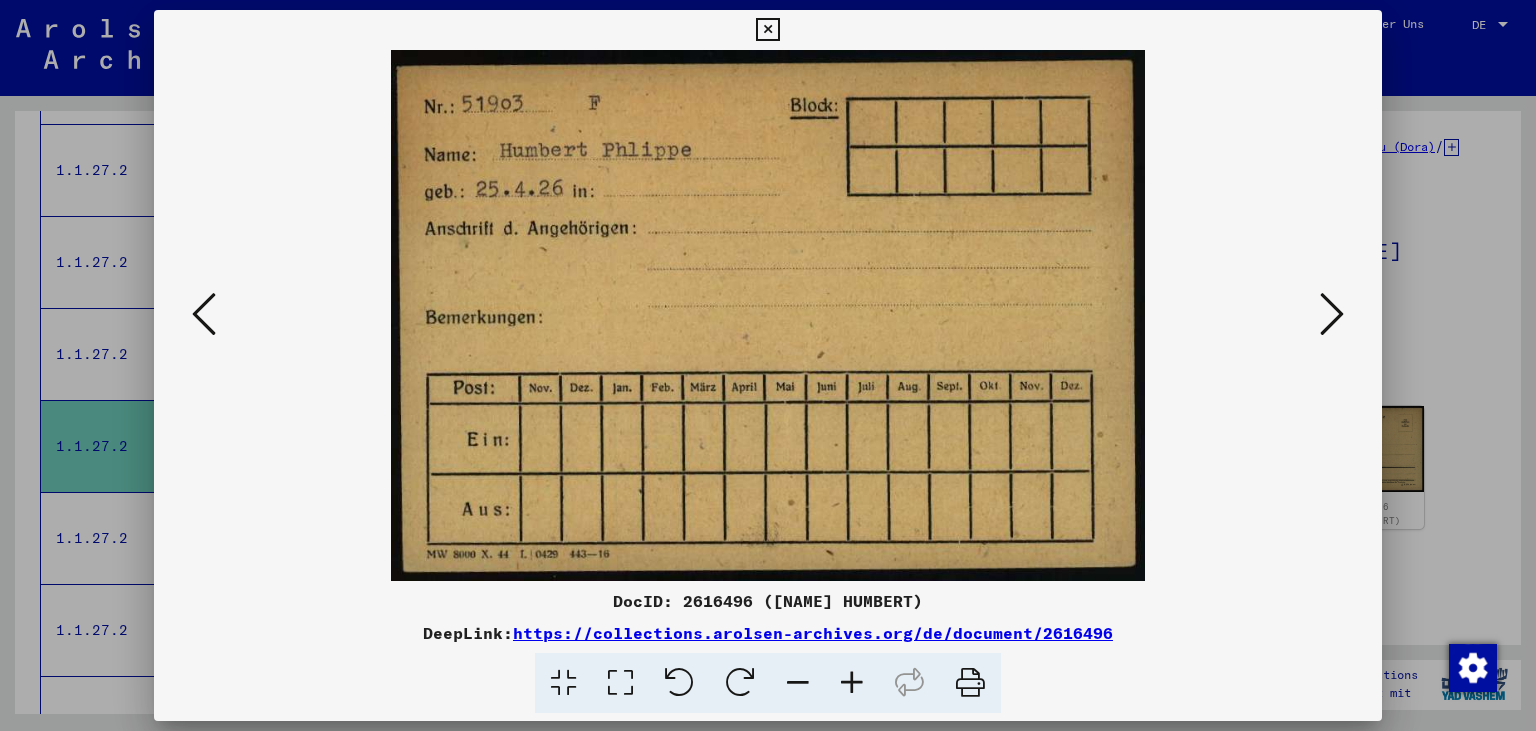 click at bounding box center (1332, 314) 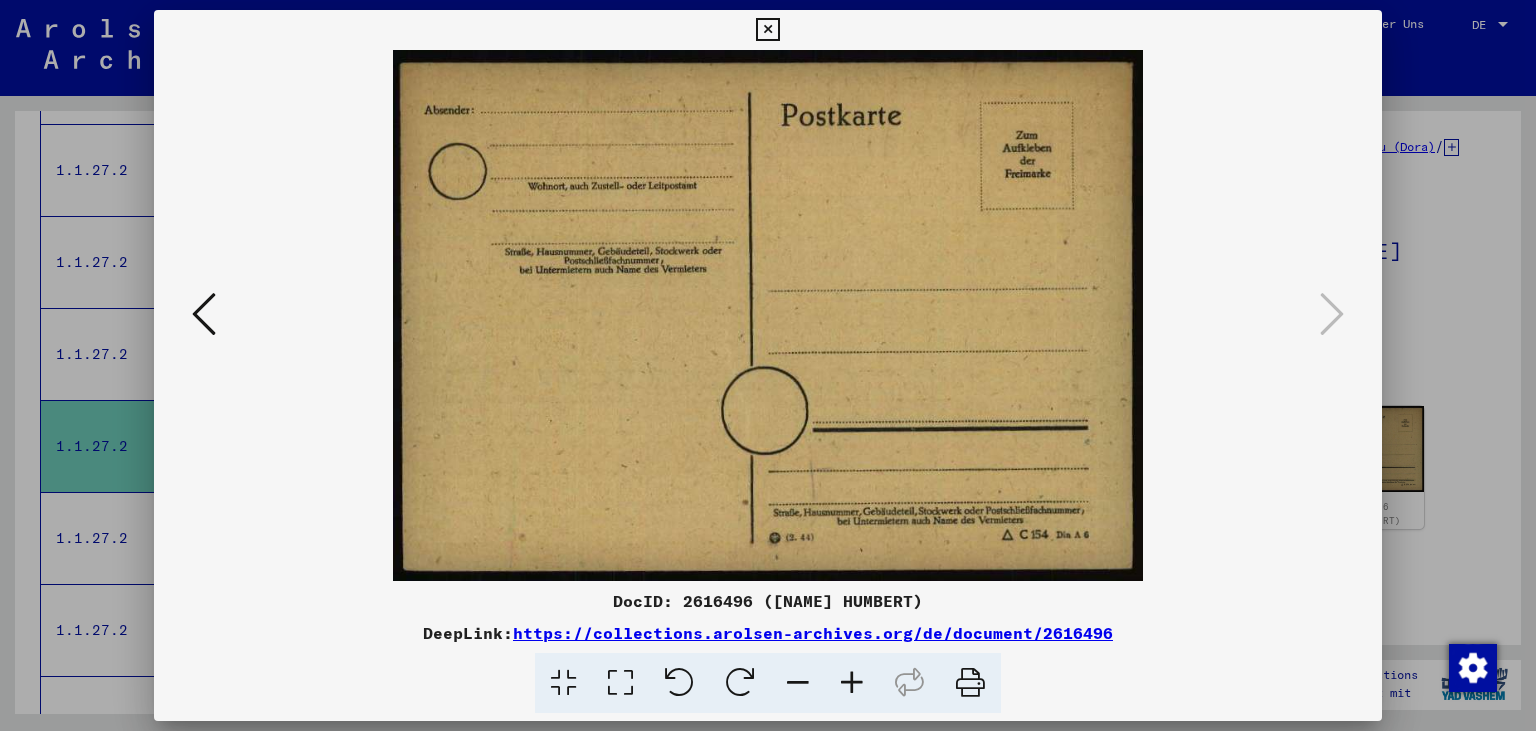 click at bounding box center [767, 30] 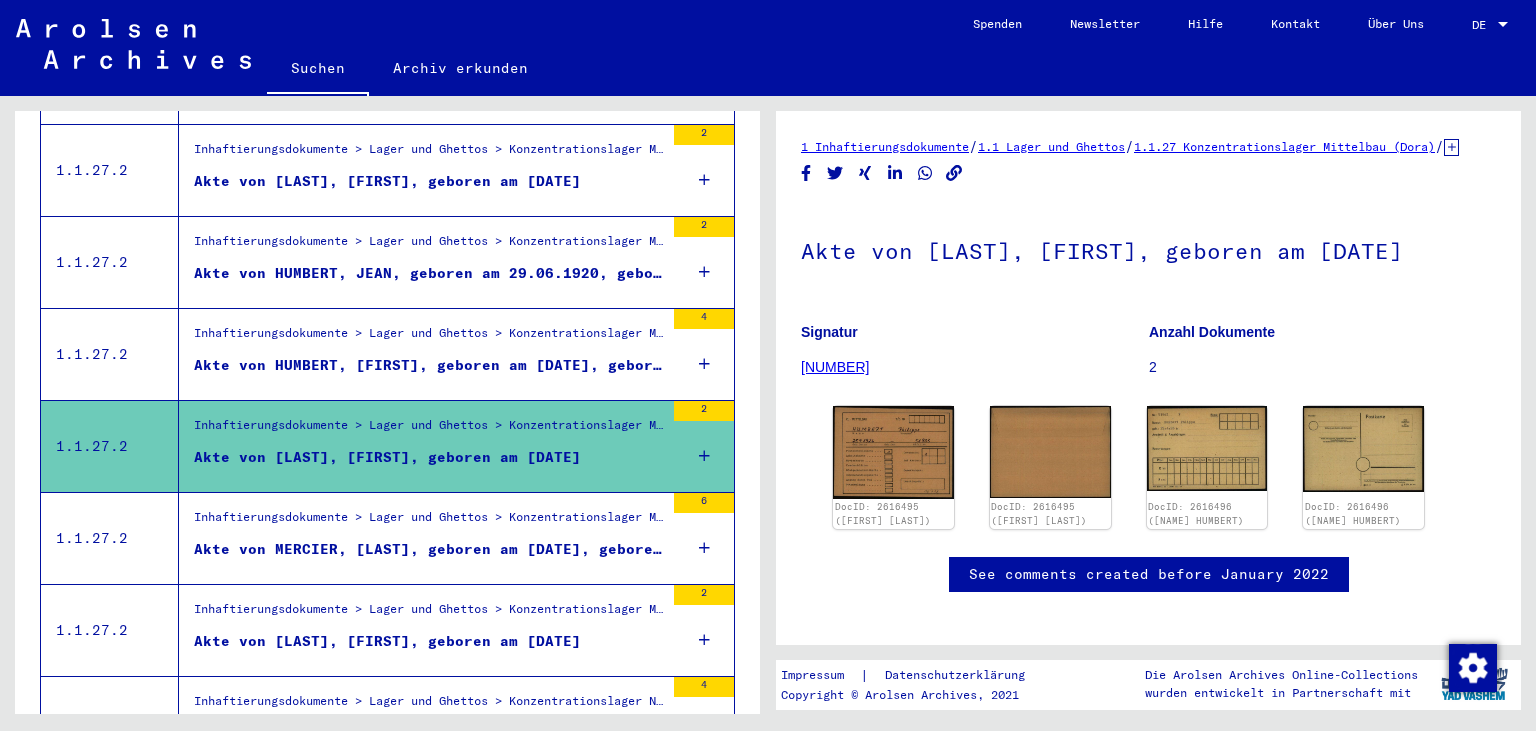 click on "Akte von MERCIER, [LAST], geboren am [DATE], geboren in [CITY]" at bounding box center (429, 549) 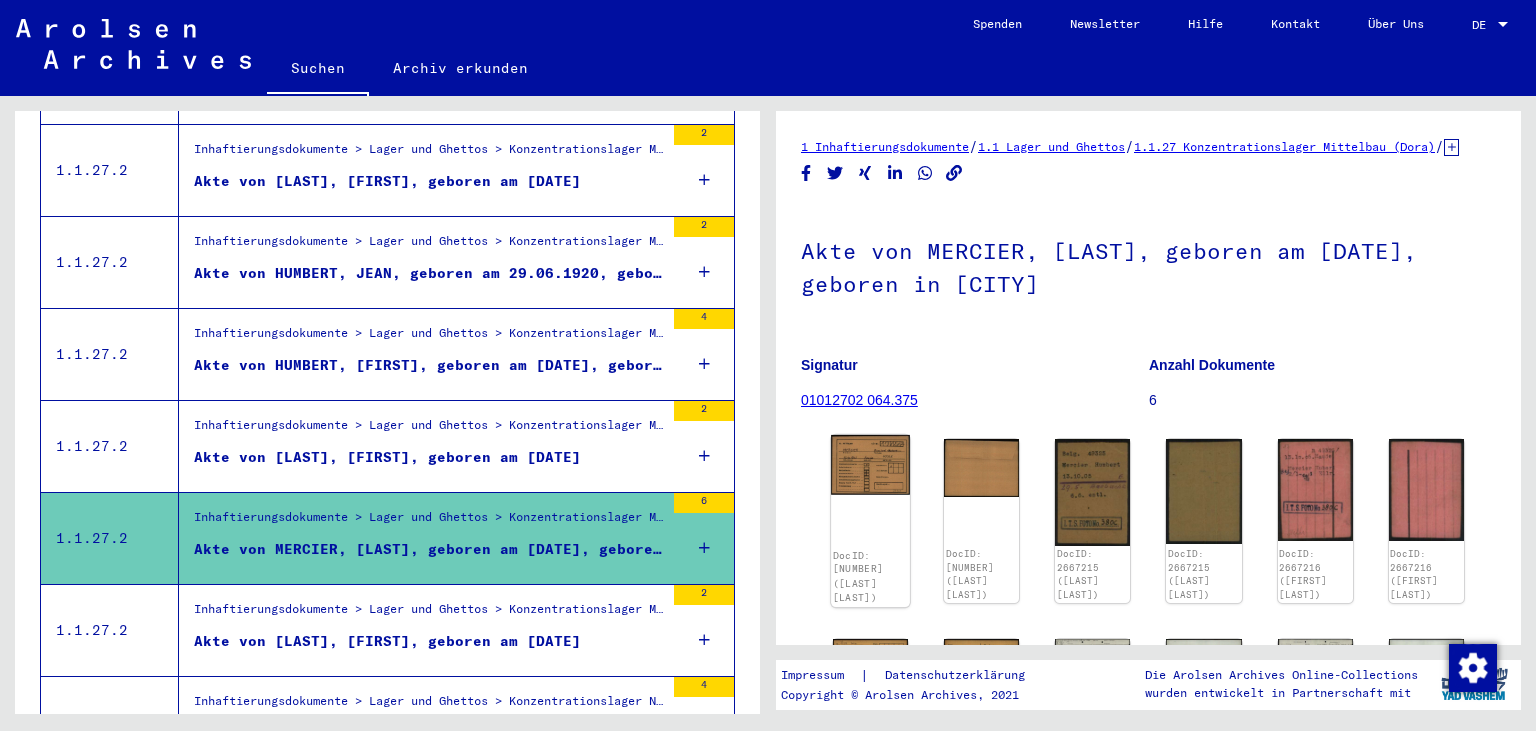 click 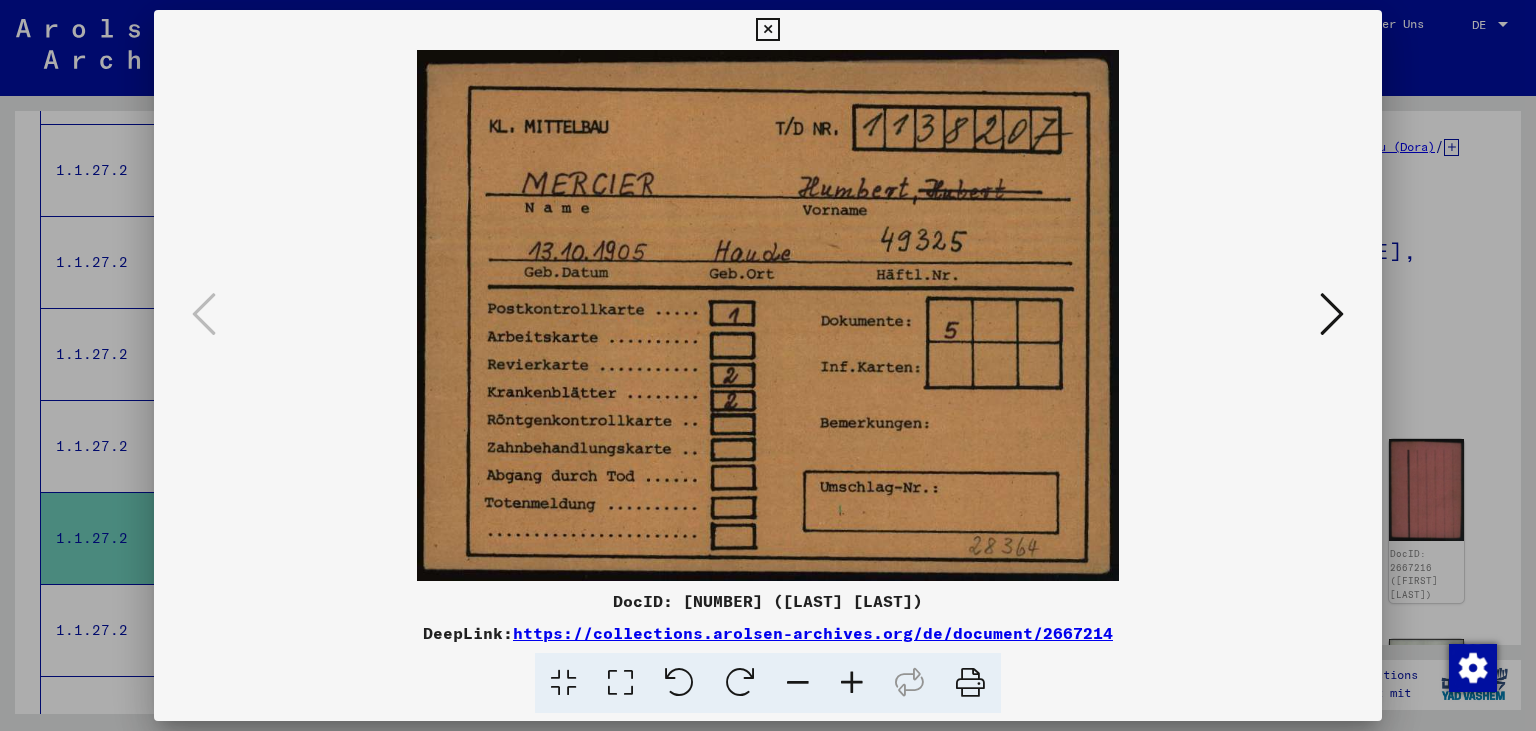 click at bounding box center [1332, 314] 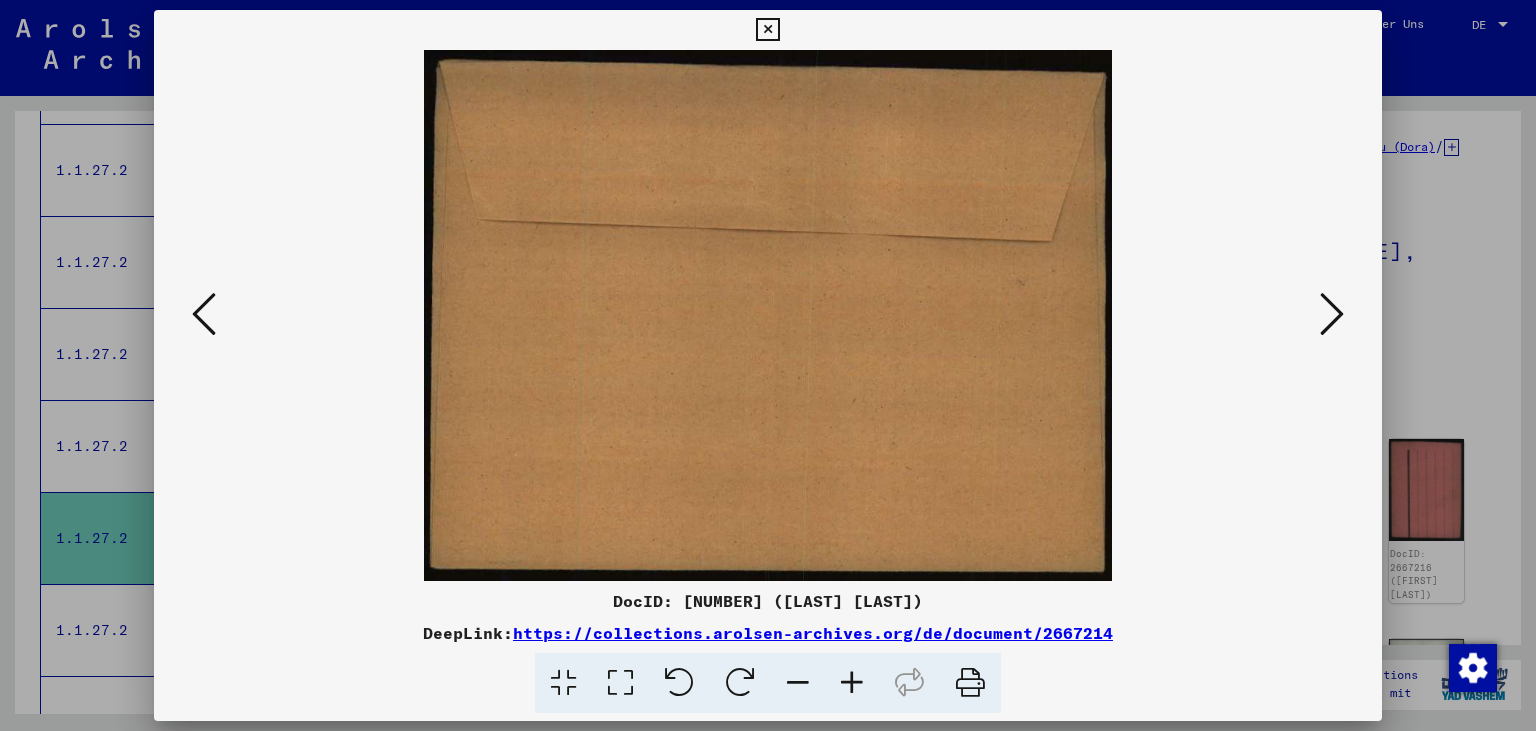 click at bounding box center (1332, 314) 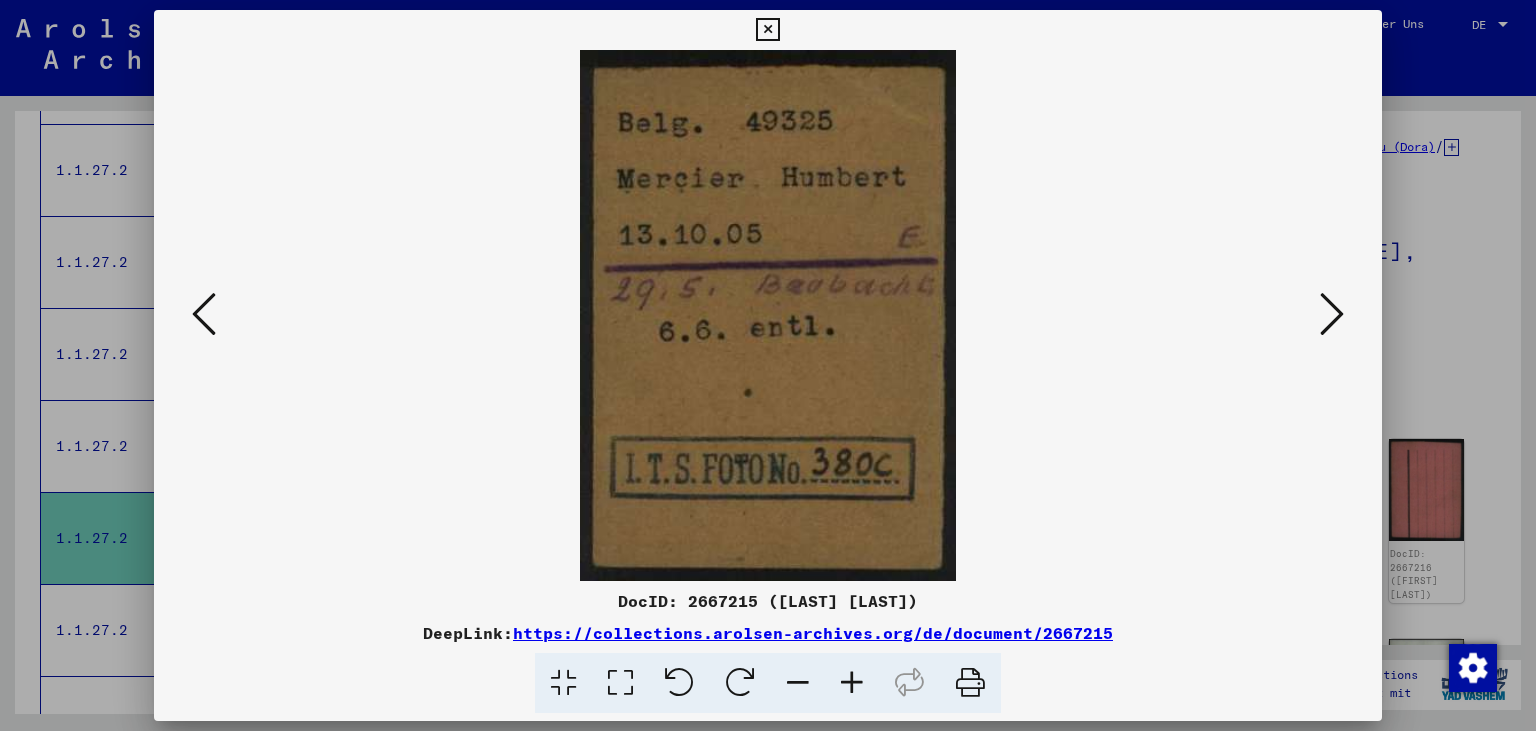 click at bounding box center [1332, 314] 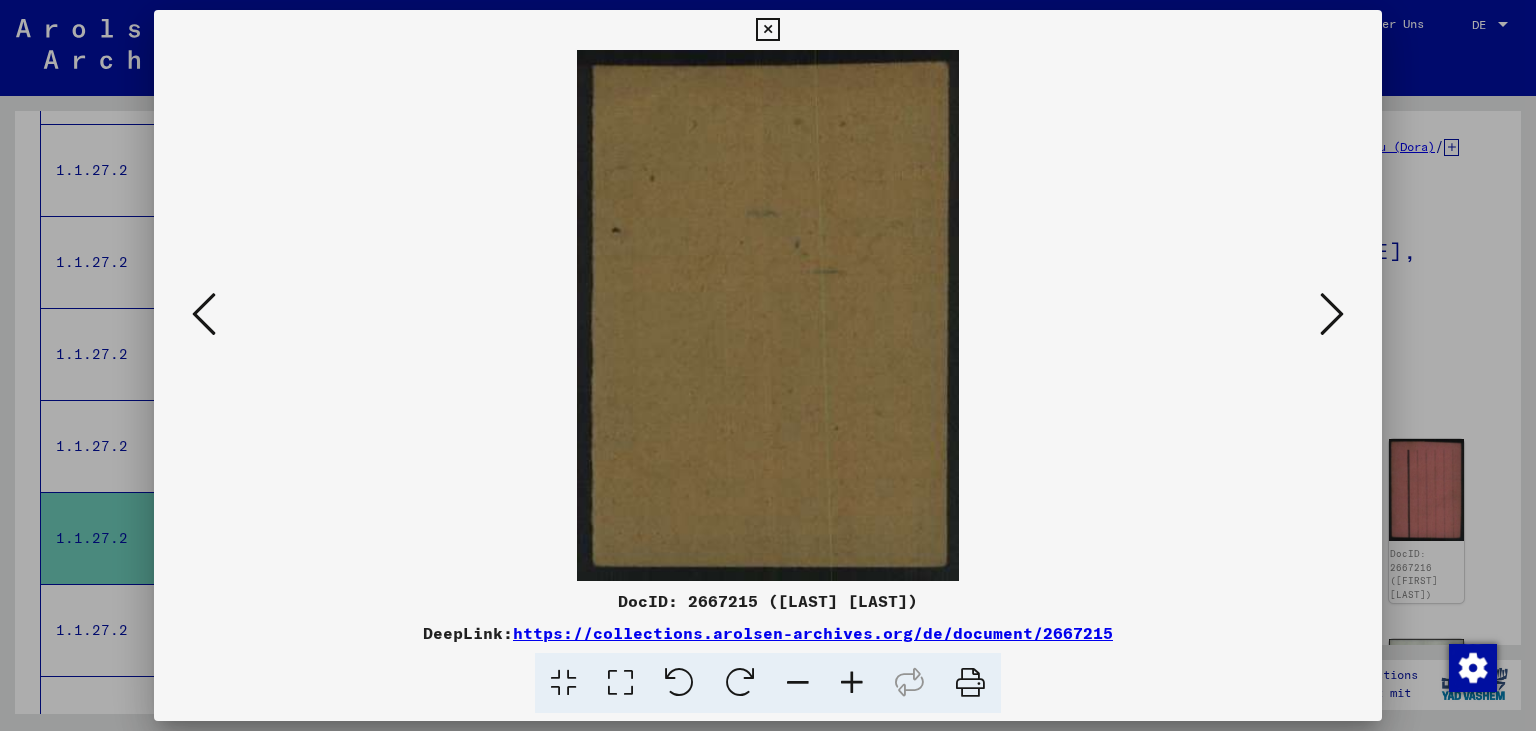 click at bounding box center [1332, 314] 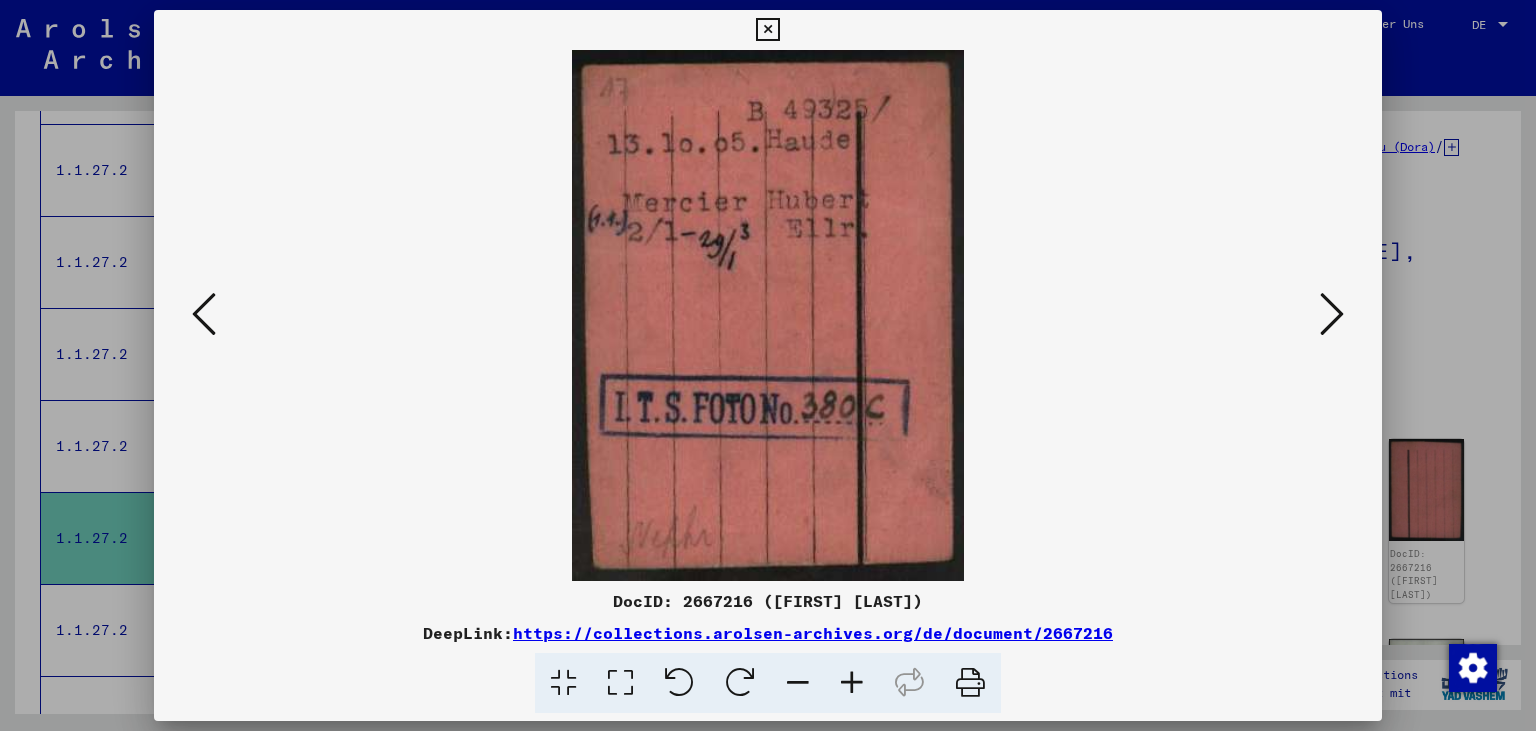 click at bounding box center (1332, 314) 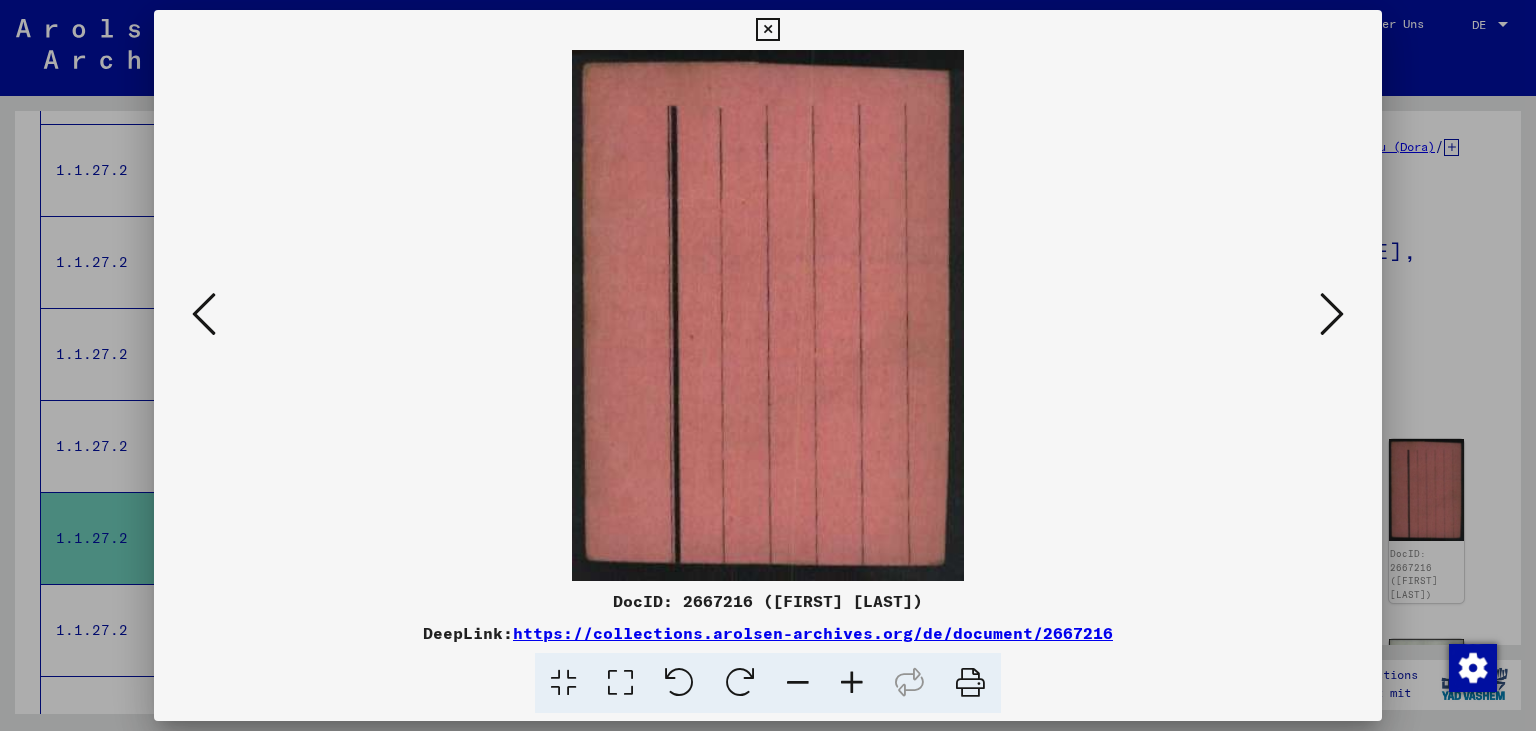 click at bounding box center (1332, 314) 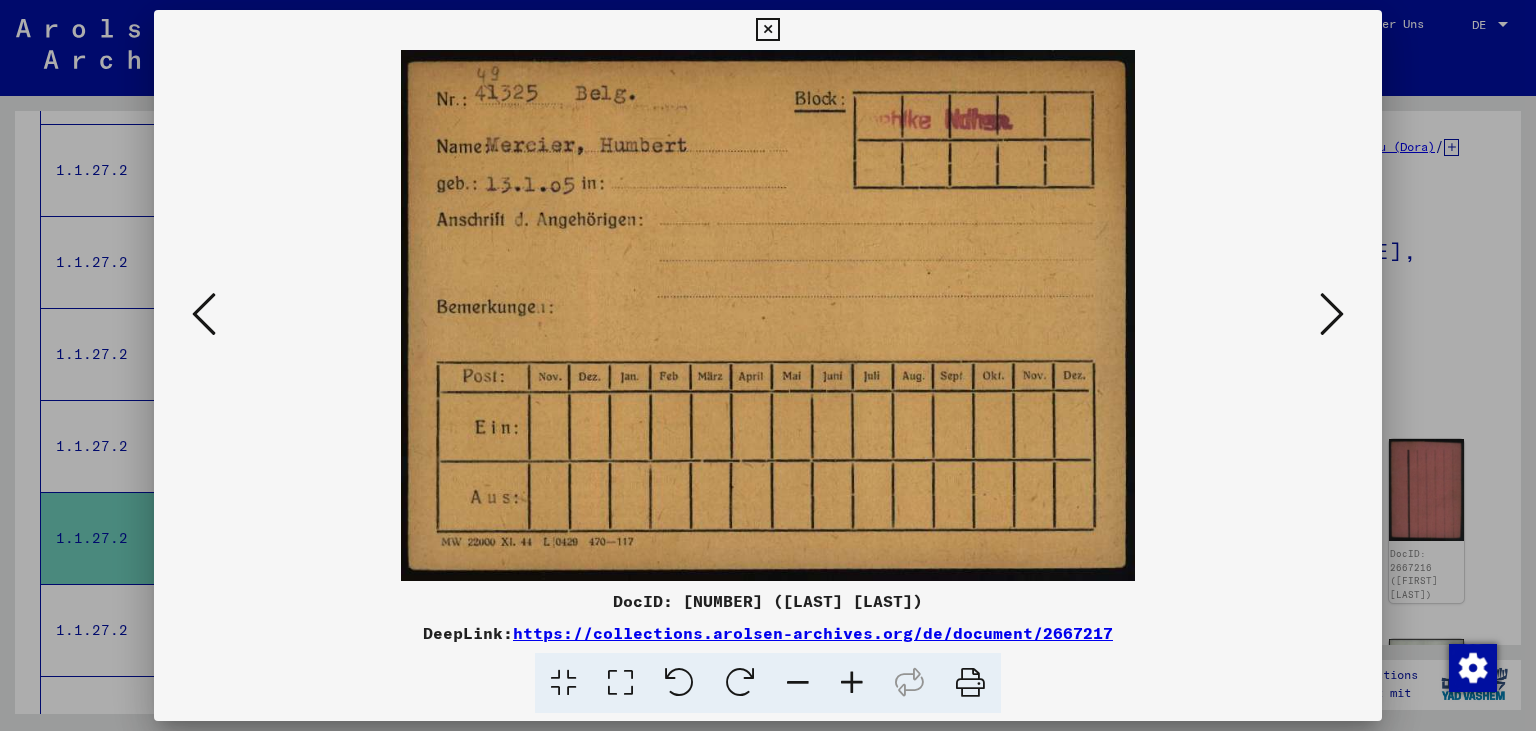 click at bounding box center [1332, 314] 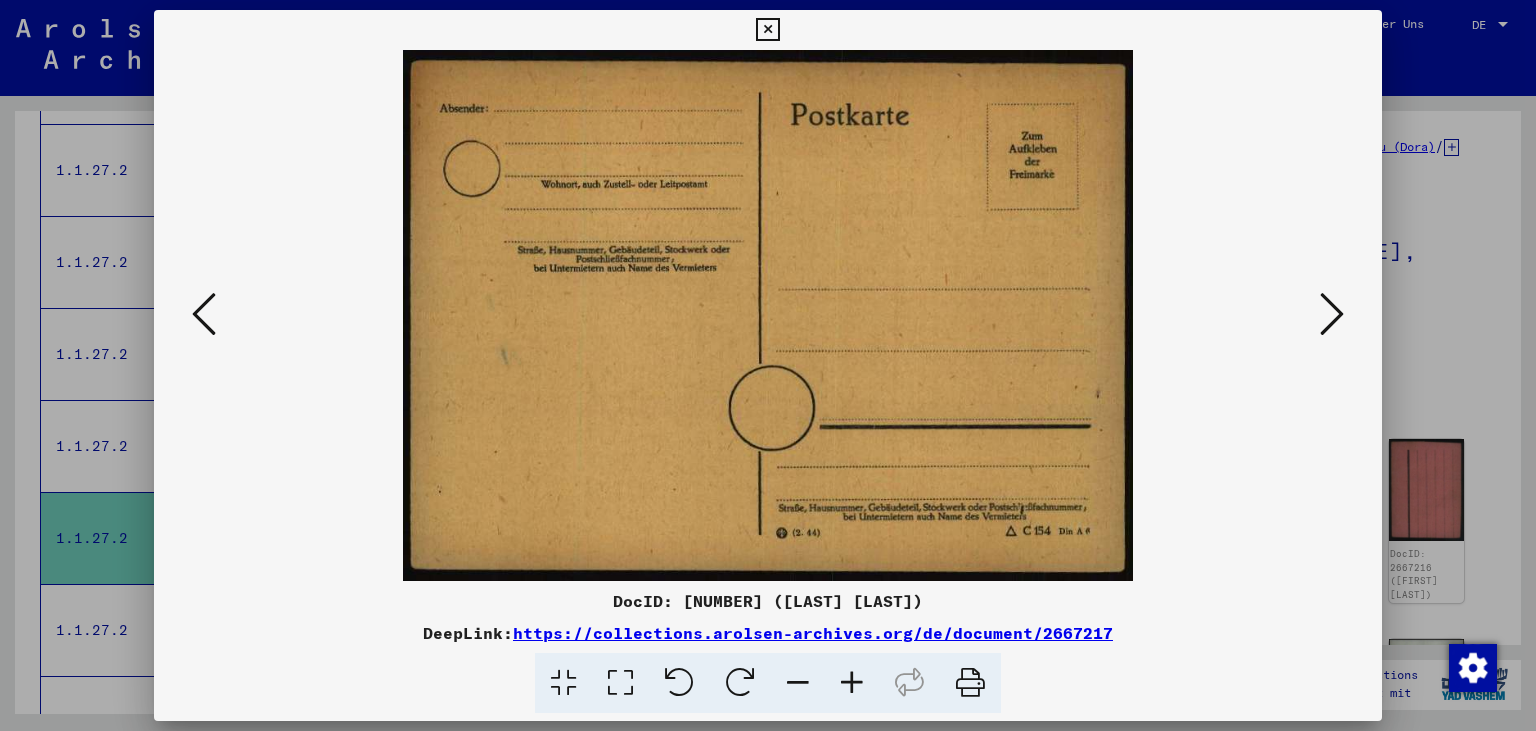click at bounding box center (1332, 314) 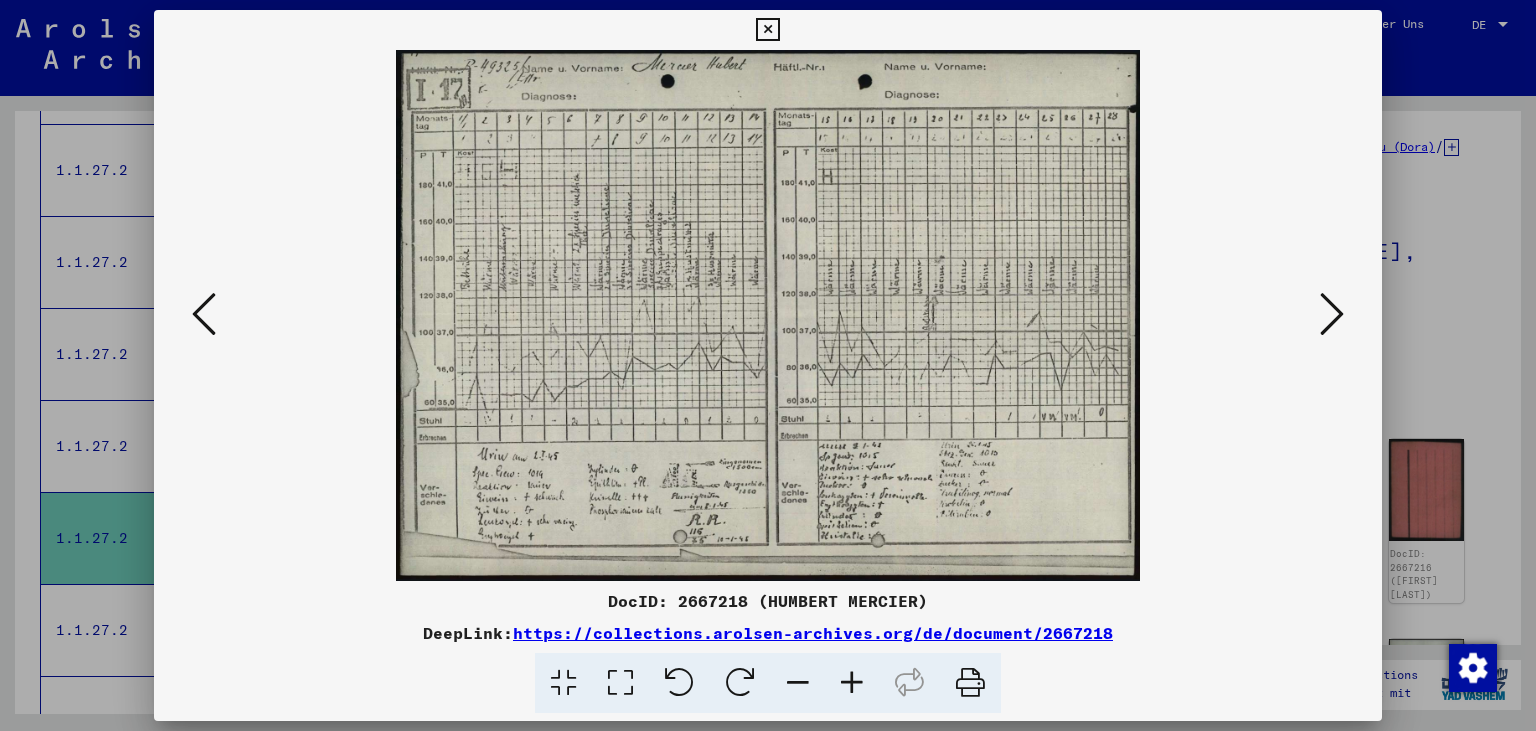 click at bounding box center (1332, 314) 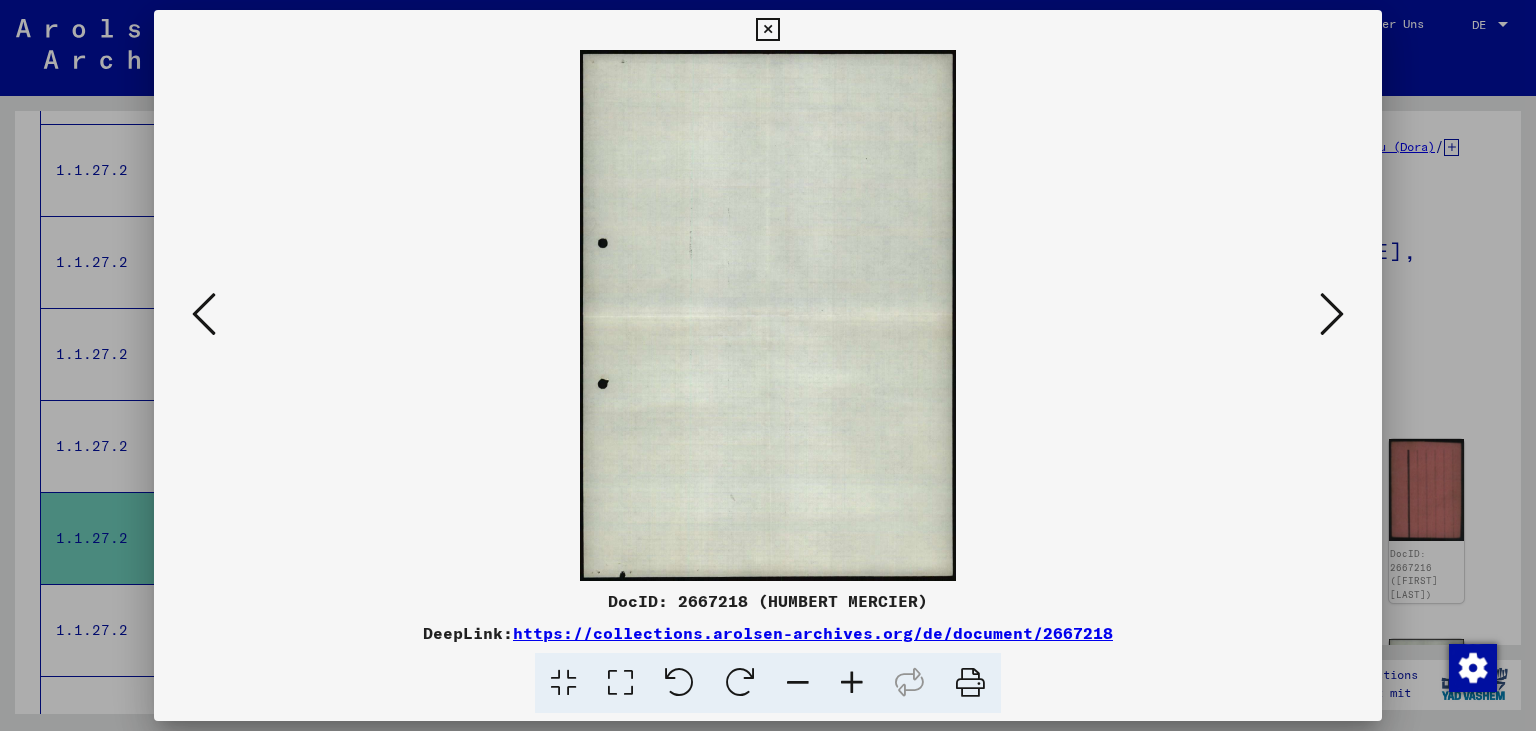 click at bounding box center (1332, 314) 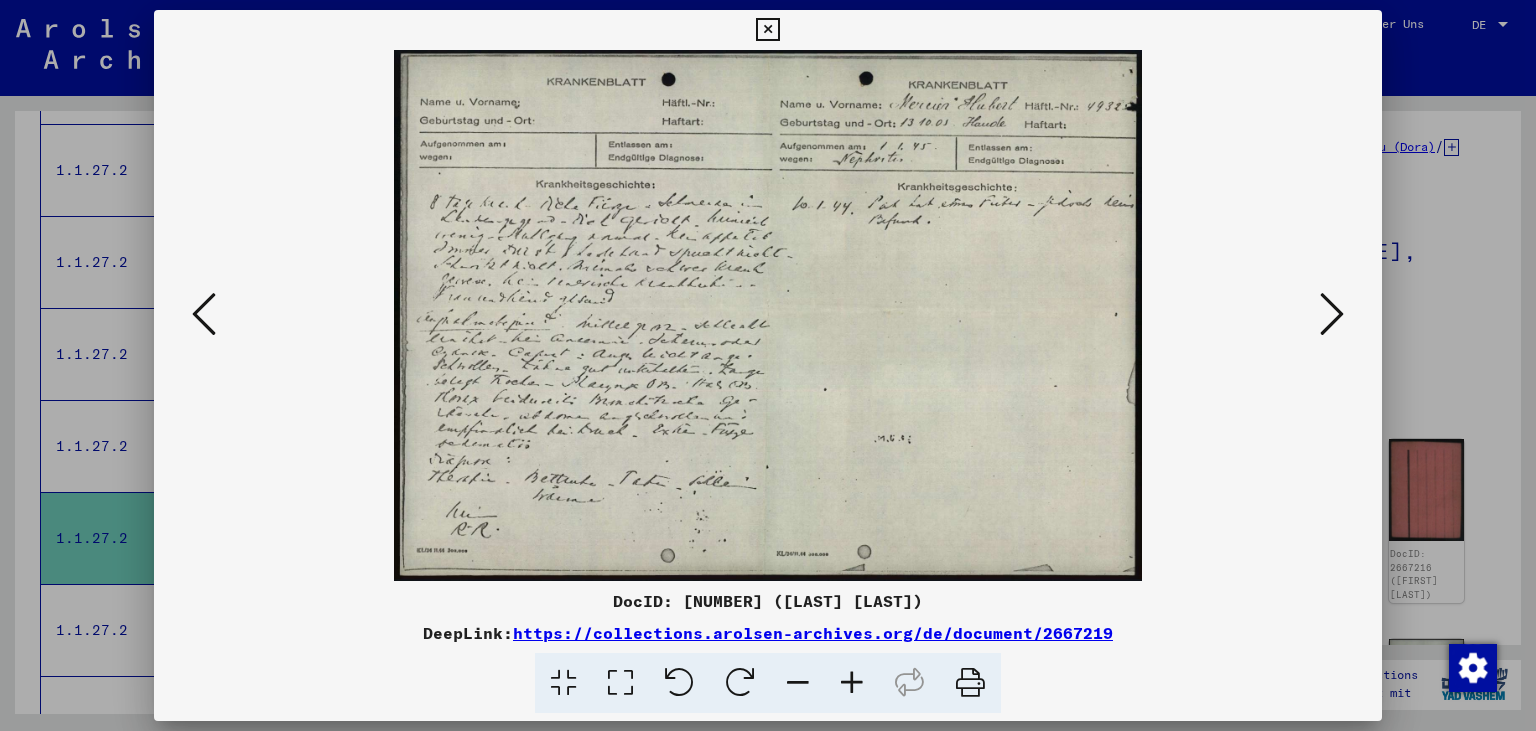 click at bounding box center [1332, 314] 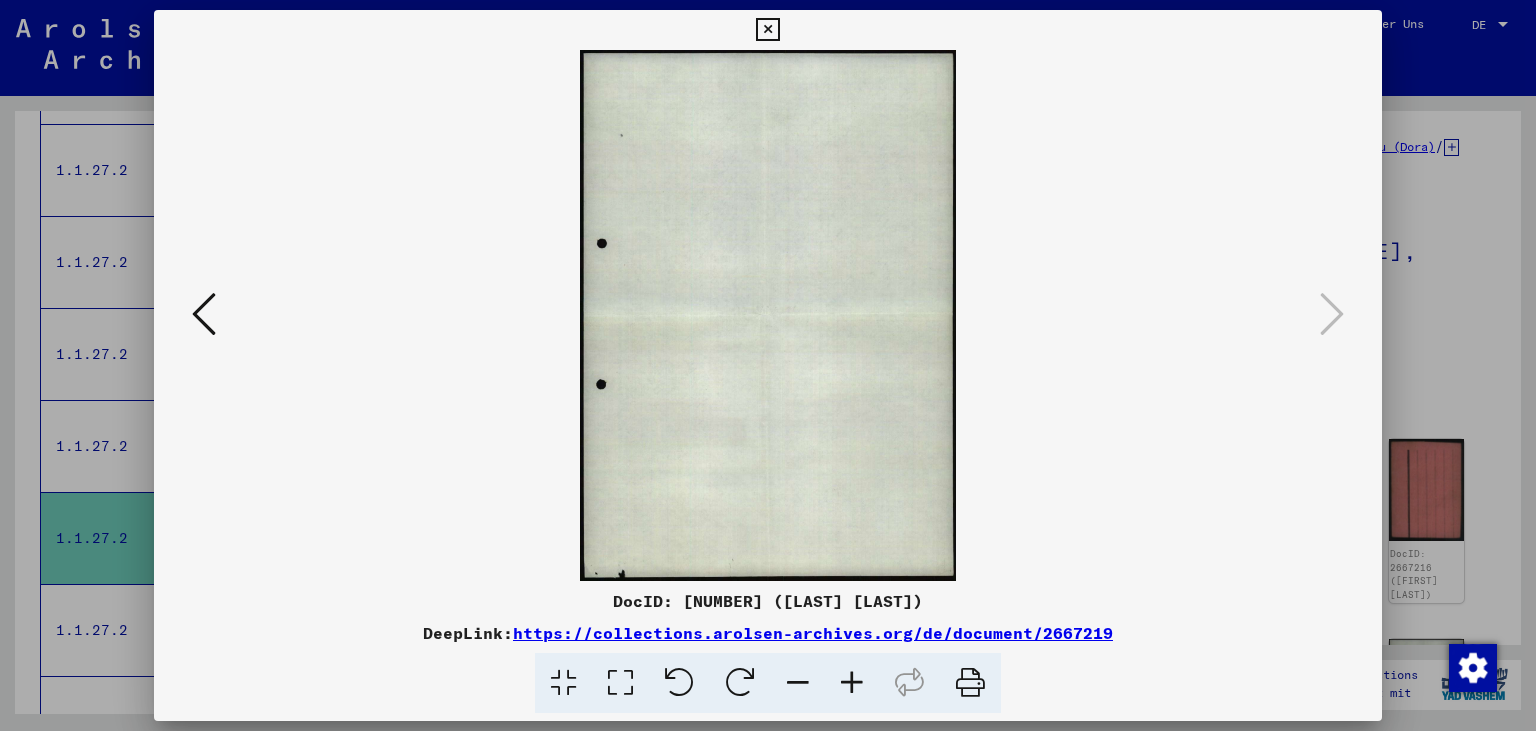 click at bounding box center (767, 30) 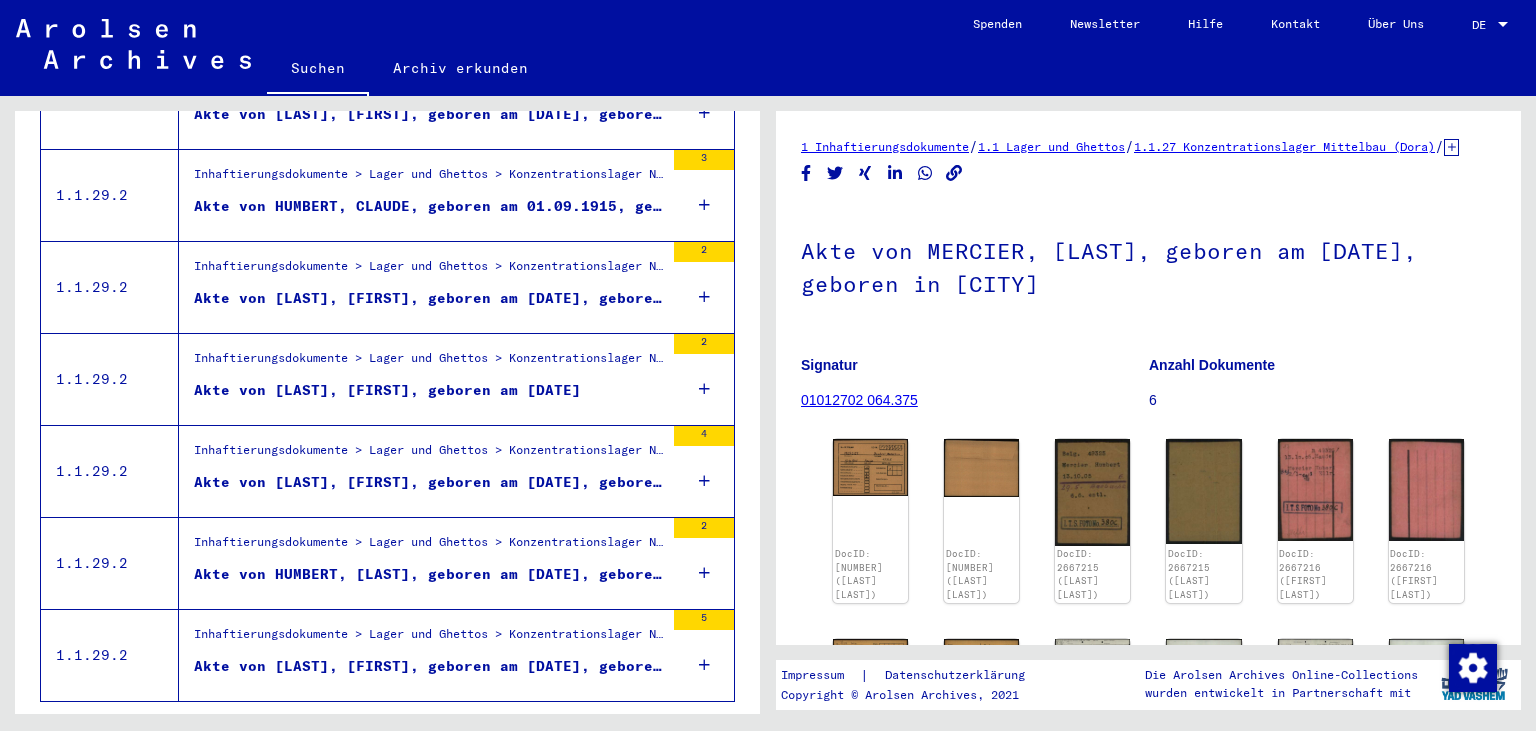 scroll, scrollTop: 2293, scrollLeft: 0, axis: vertical 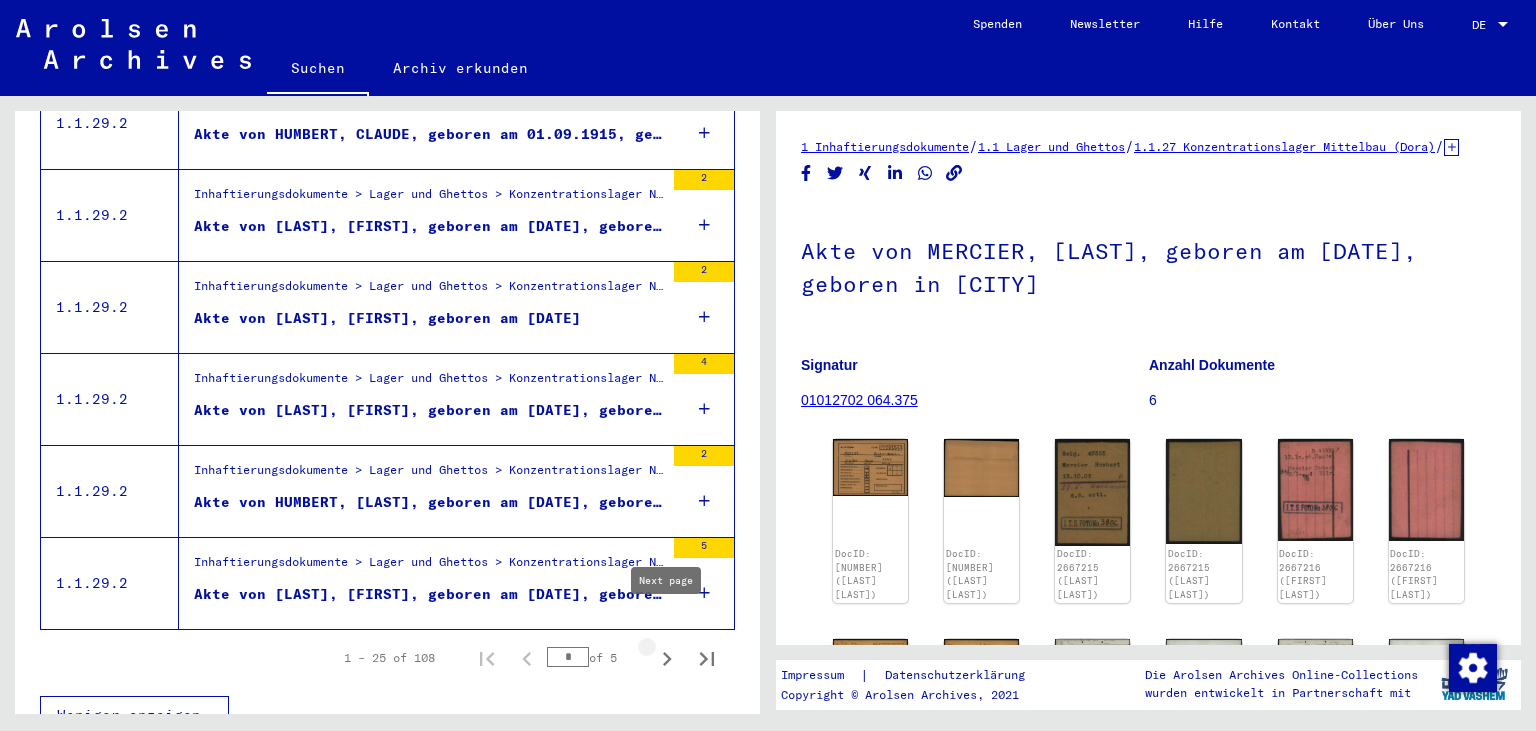 click 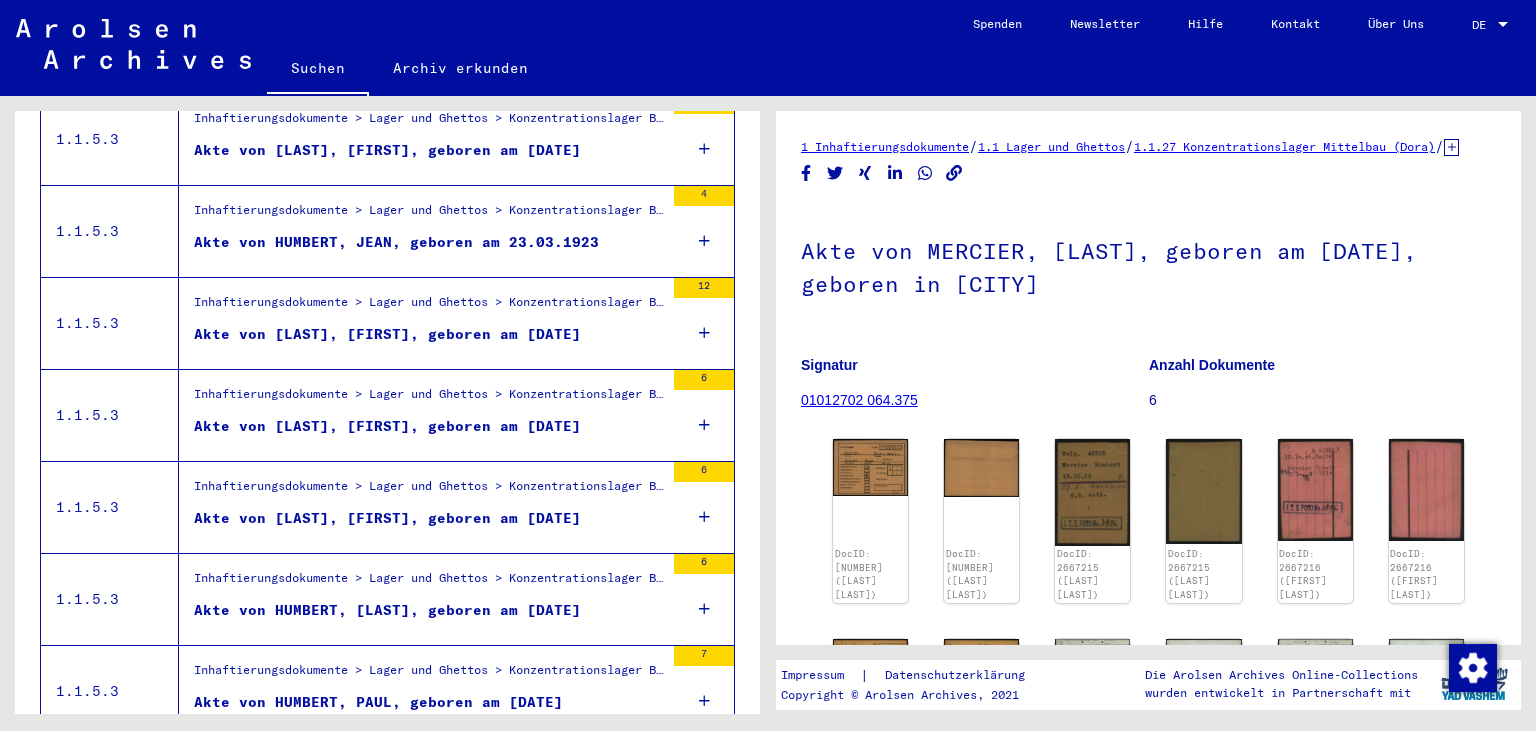 scroll, scrollTop: 1606, scrollLeft: 0, axis: vertical 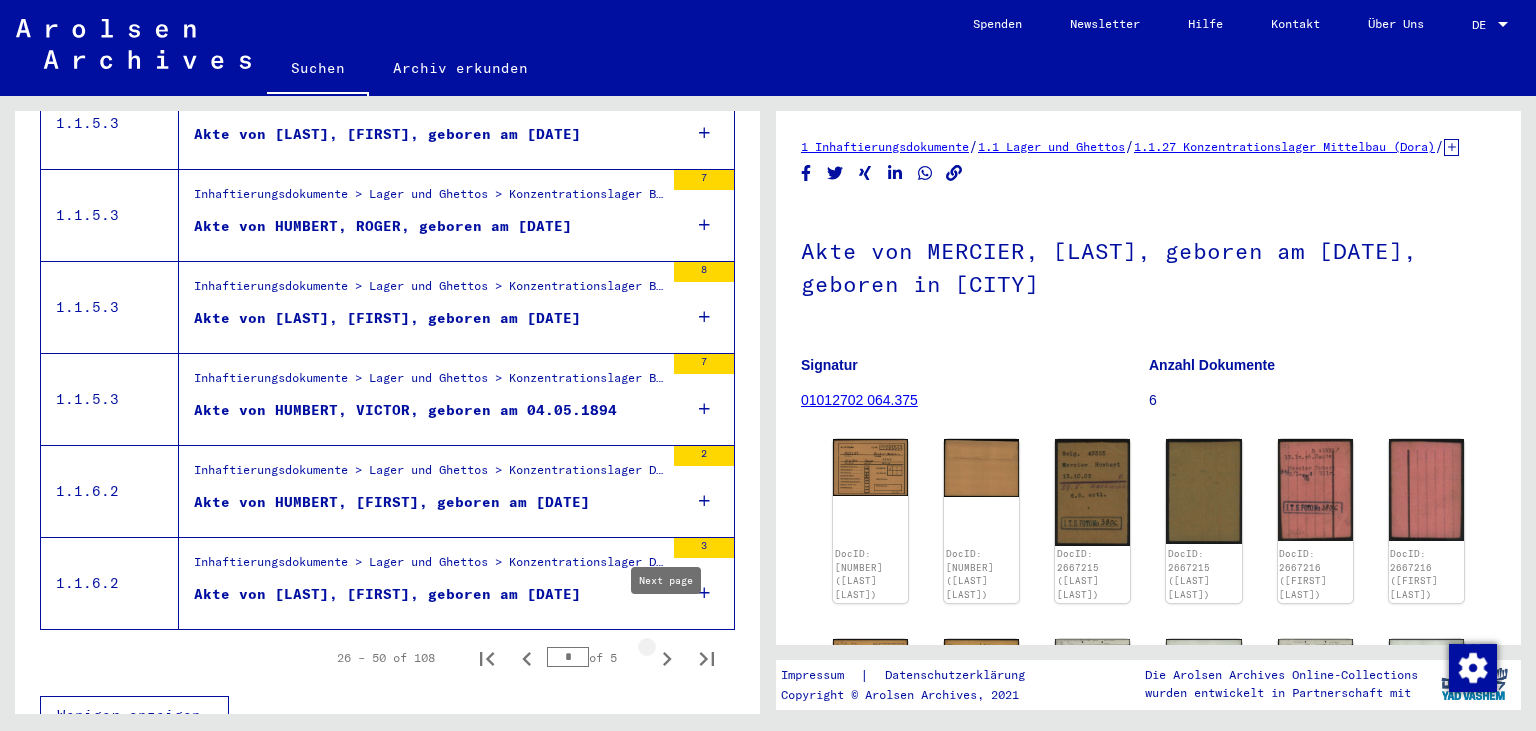 click 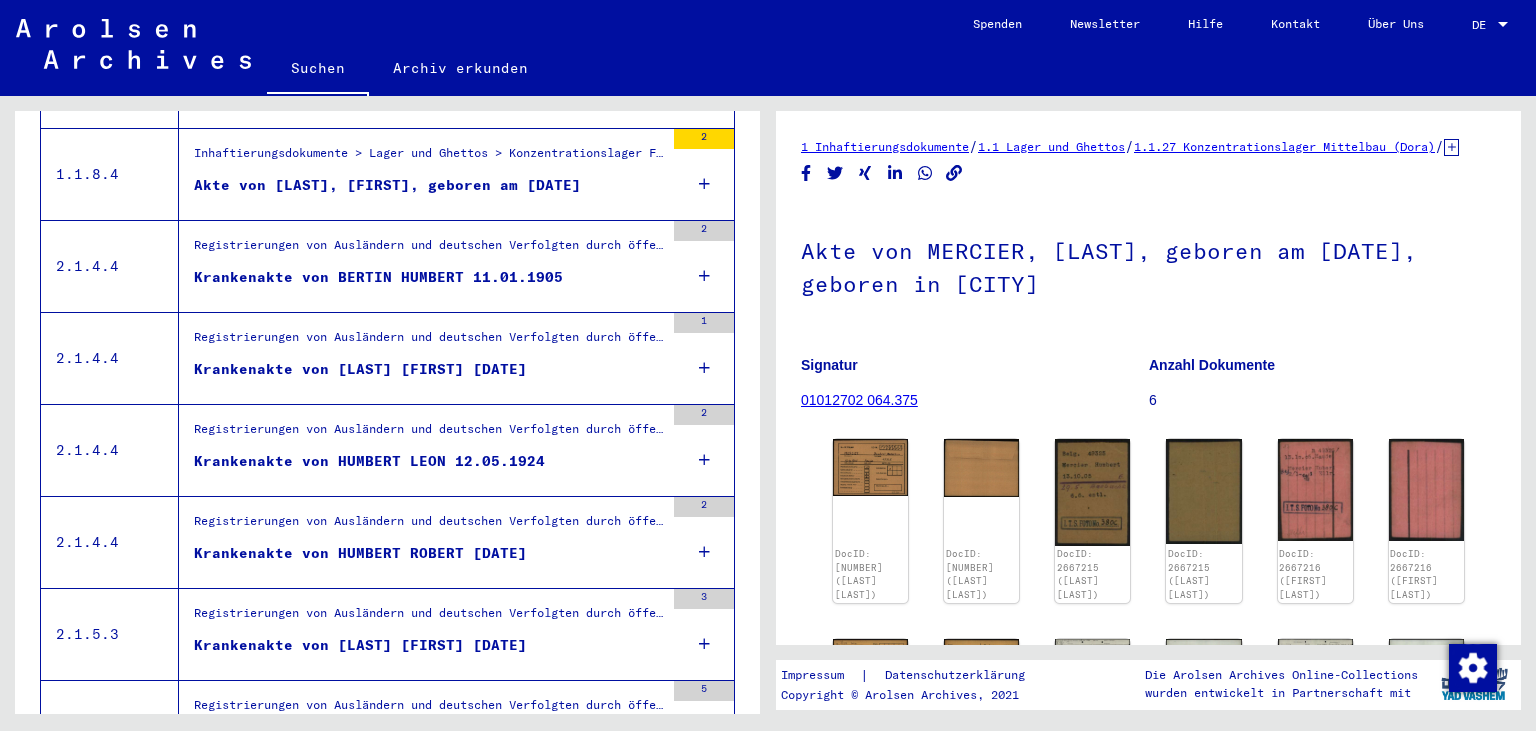 scroll, scrollTop: 1195, scrollLeft: 0, axis: vertical 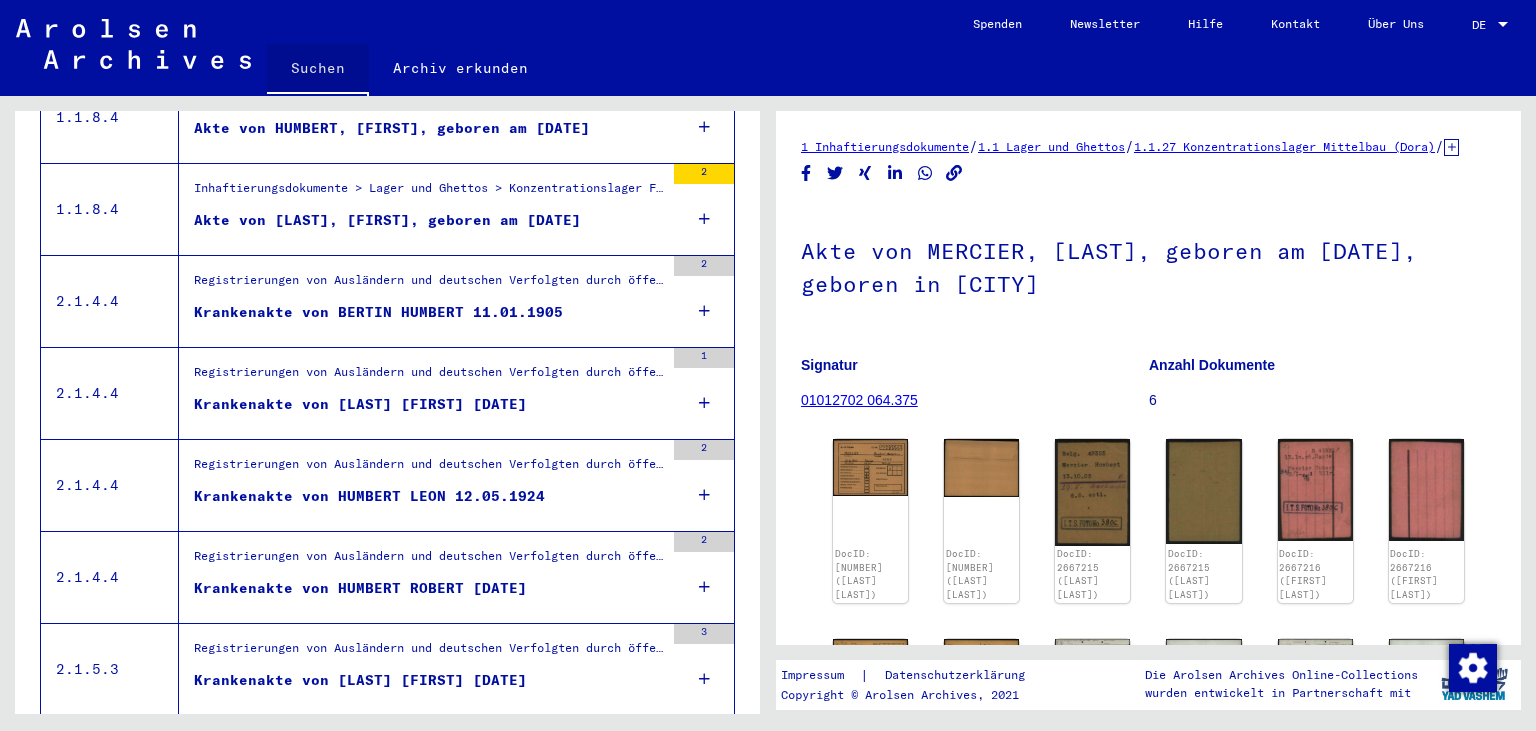 click on "Suchen" 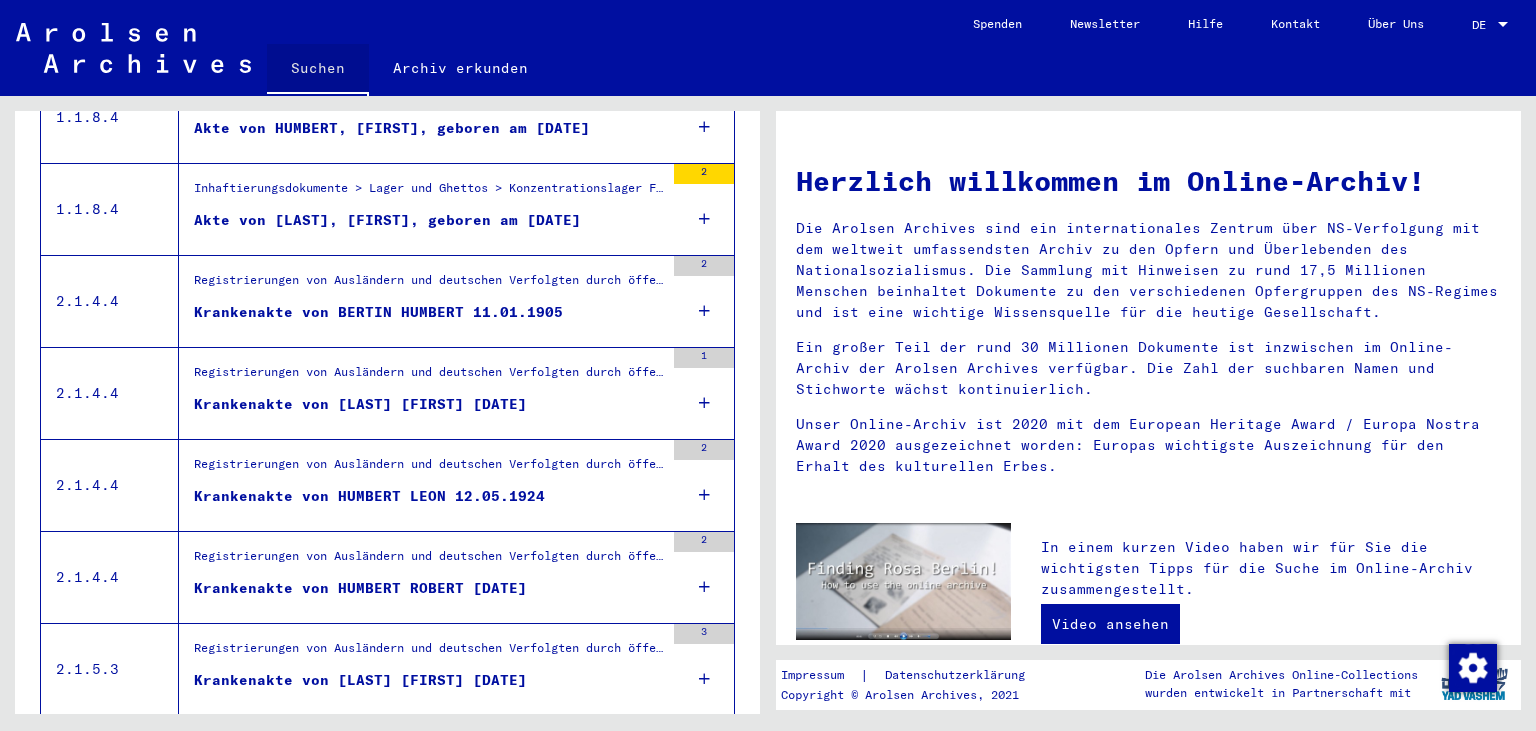 scroll, scrollTop: 0, scrollLeft: 0, axis: both 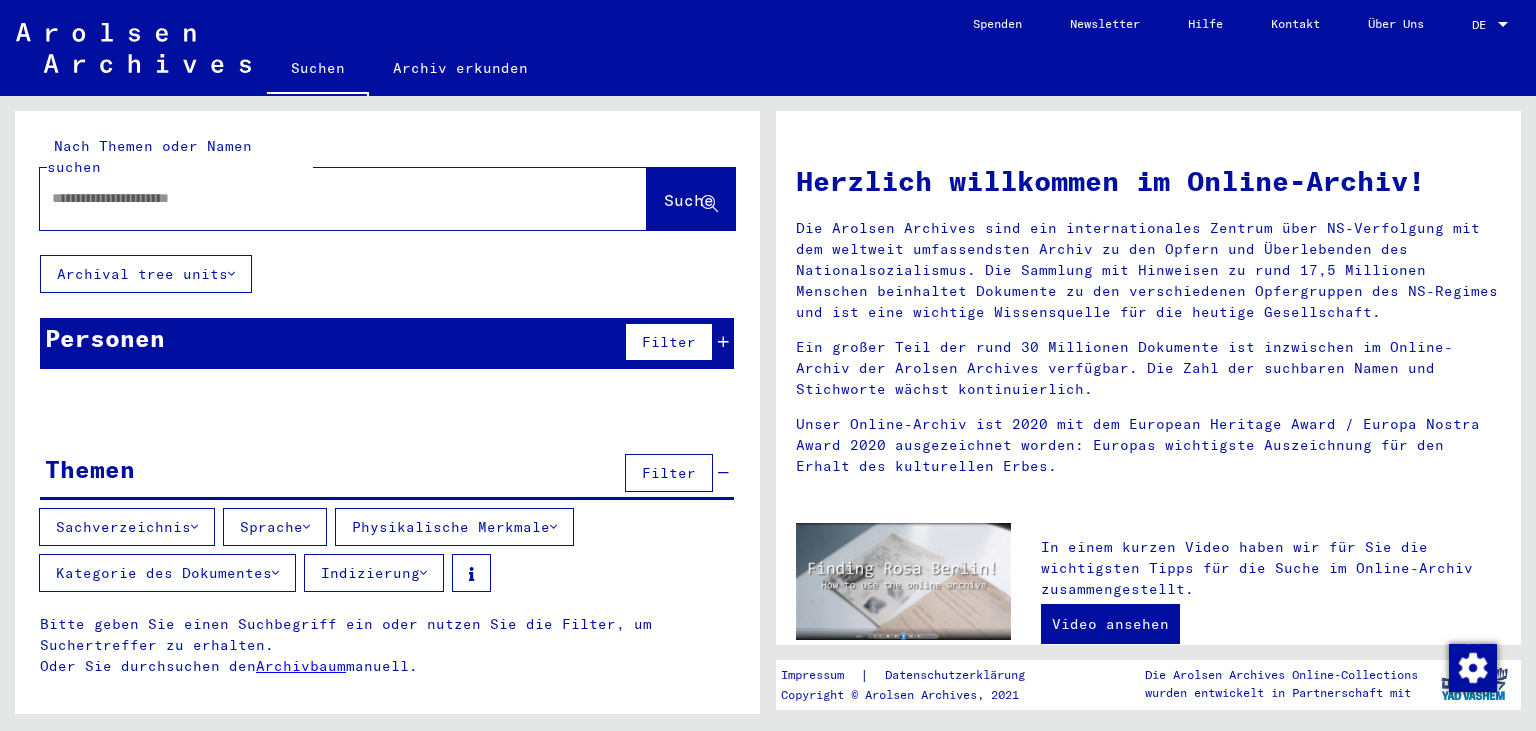 click 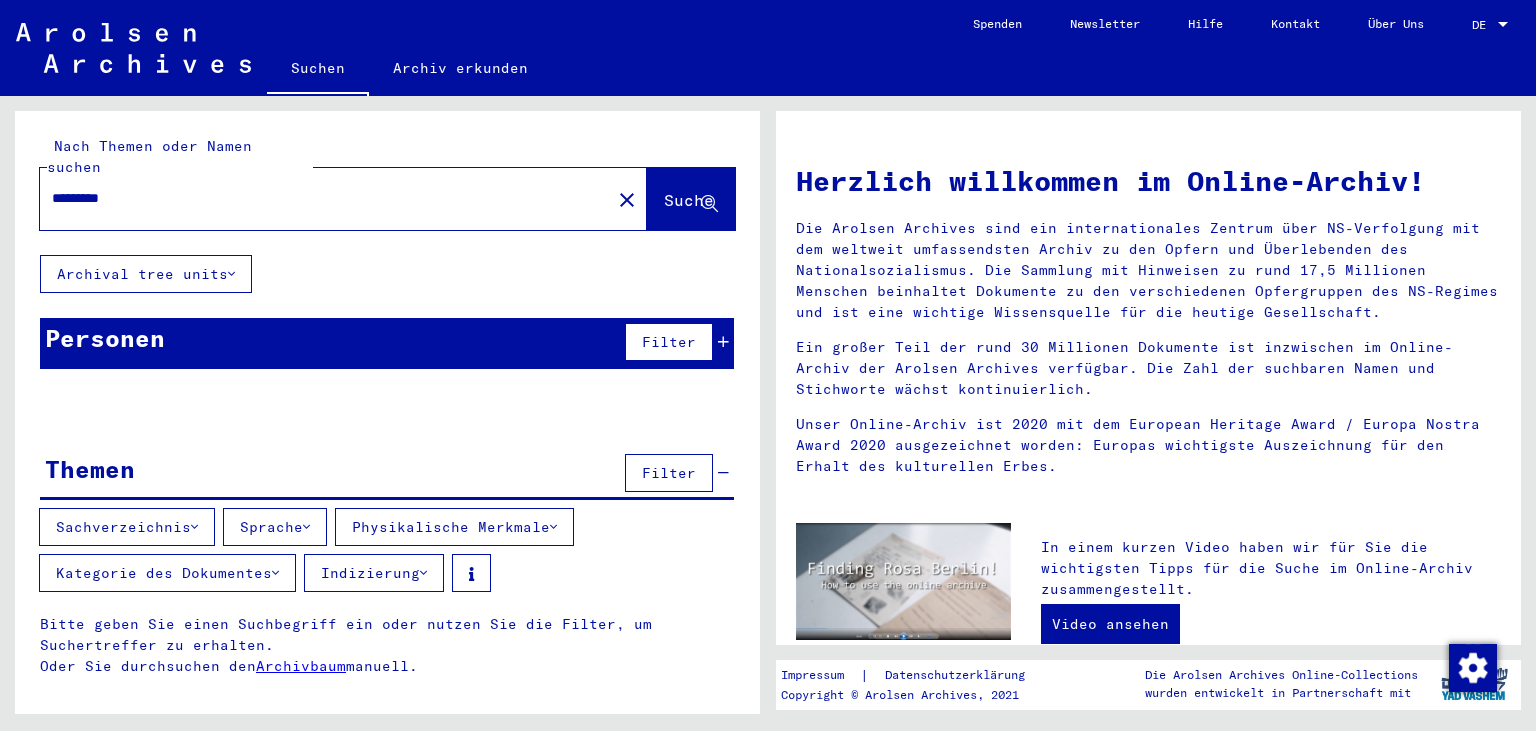 type on "*********" 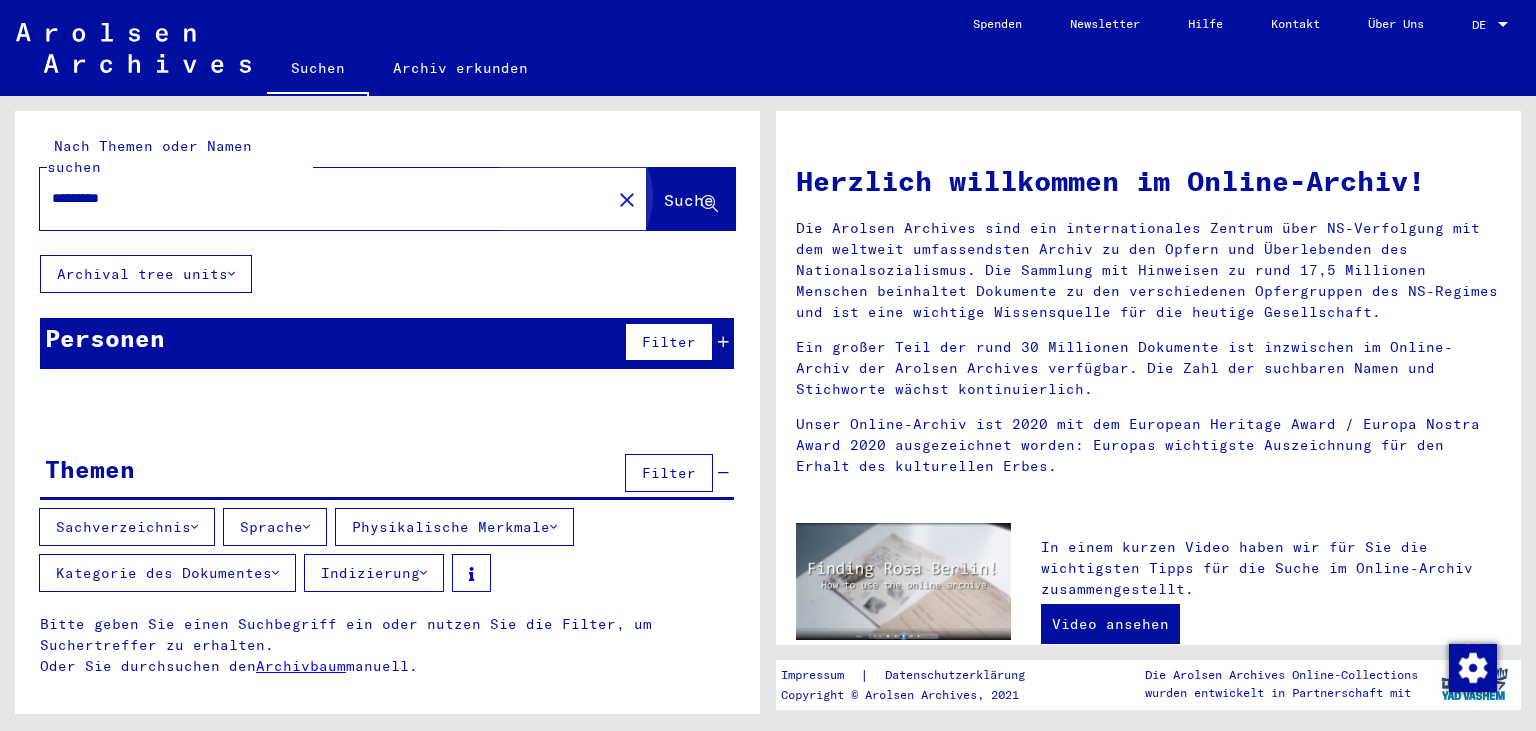 click on "Suche" 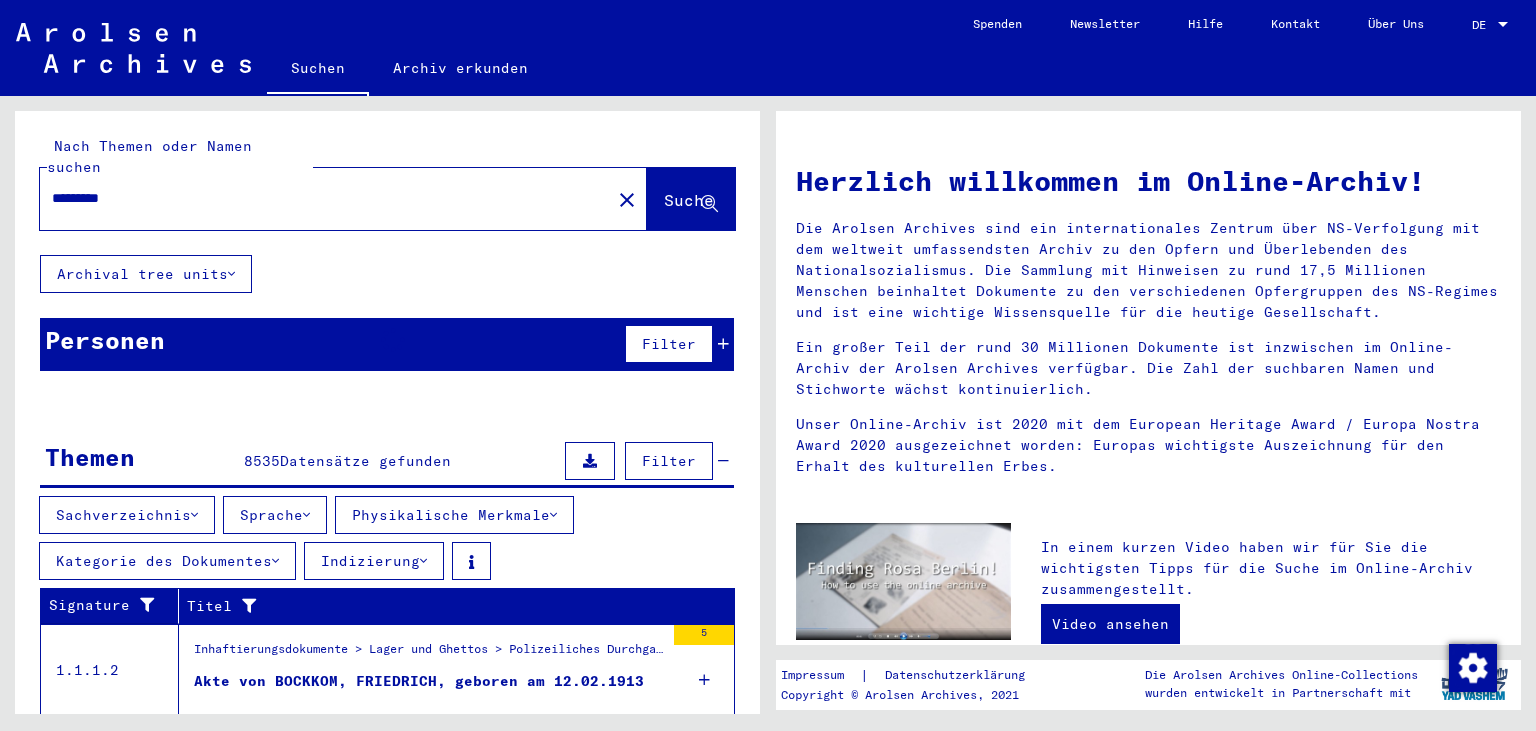 click on "Sachverzeichnis" at bounding box center [127, 515] 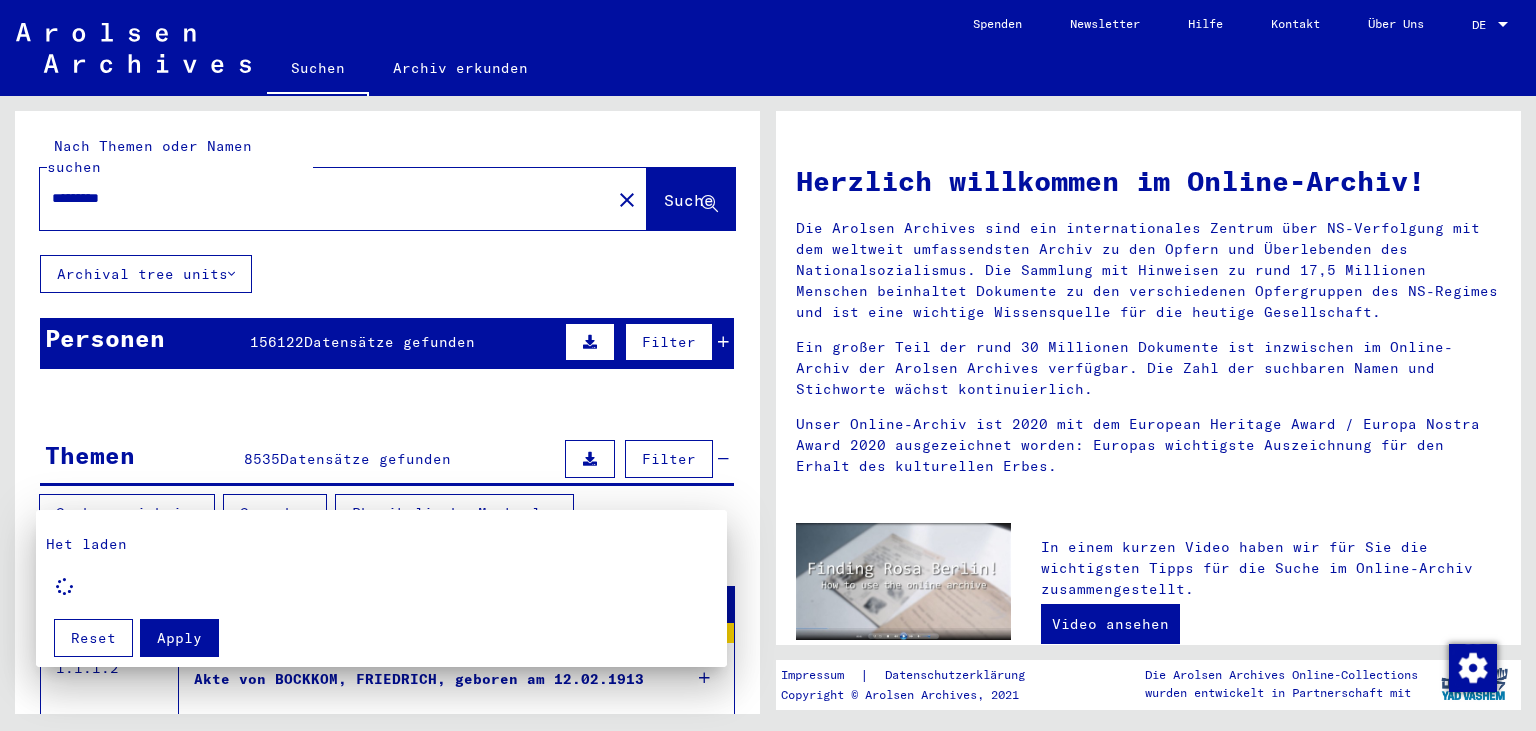 click at bounding box center [768, 365] 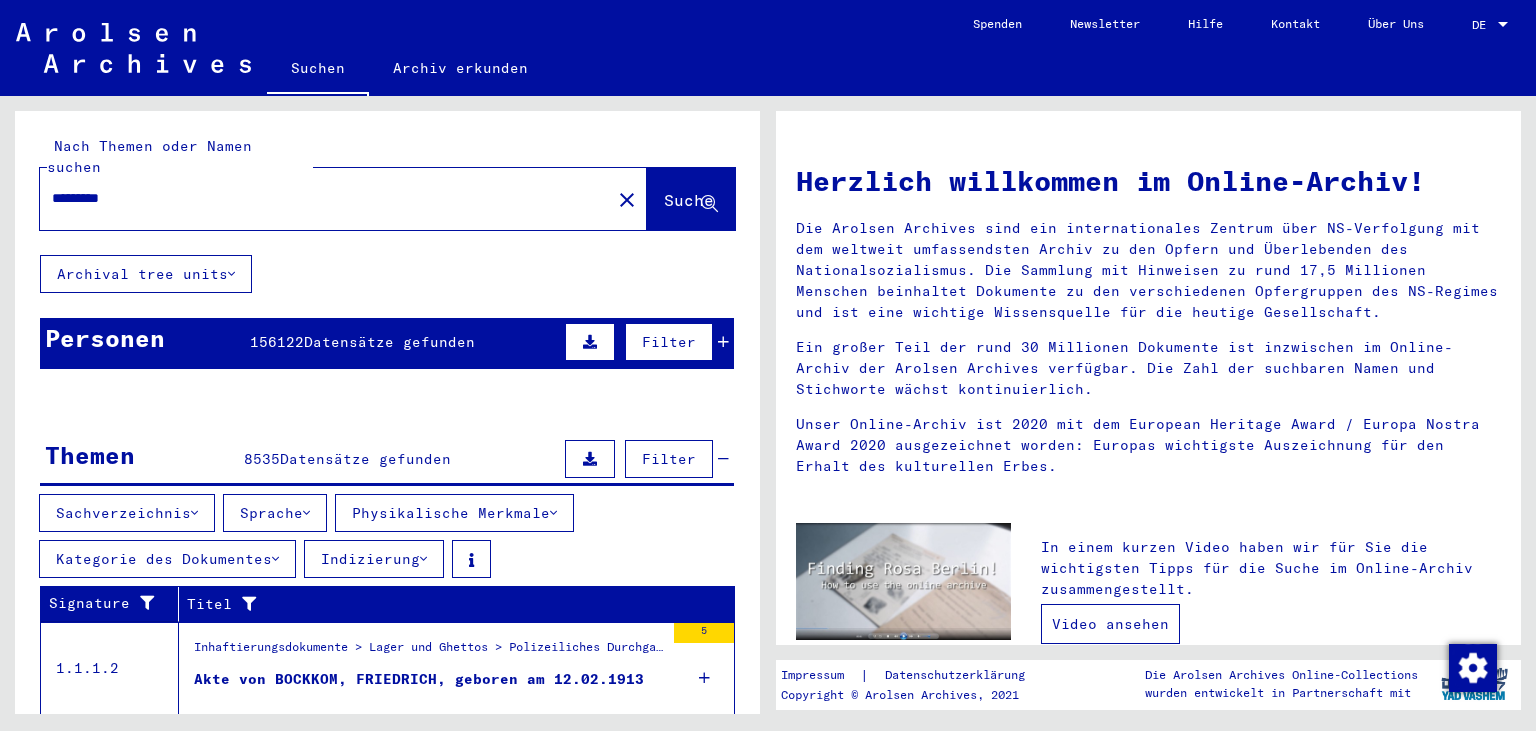 click on "Video ansehen" at bounding box center [1110, 624] 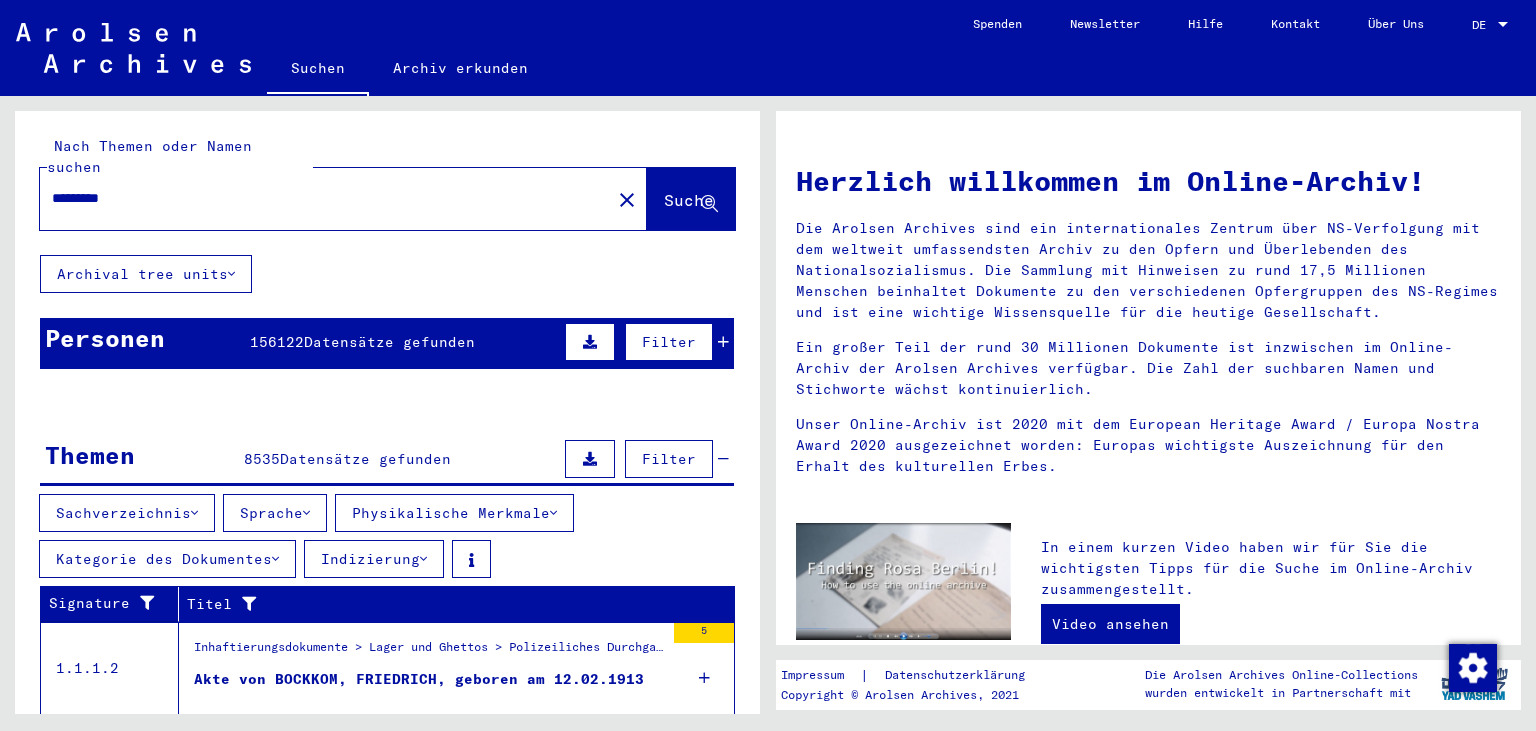 click on "Filter" at bounding box center [669, 342] 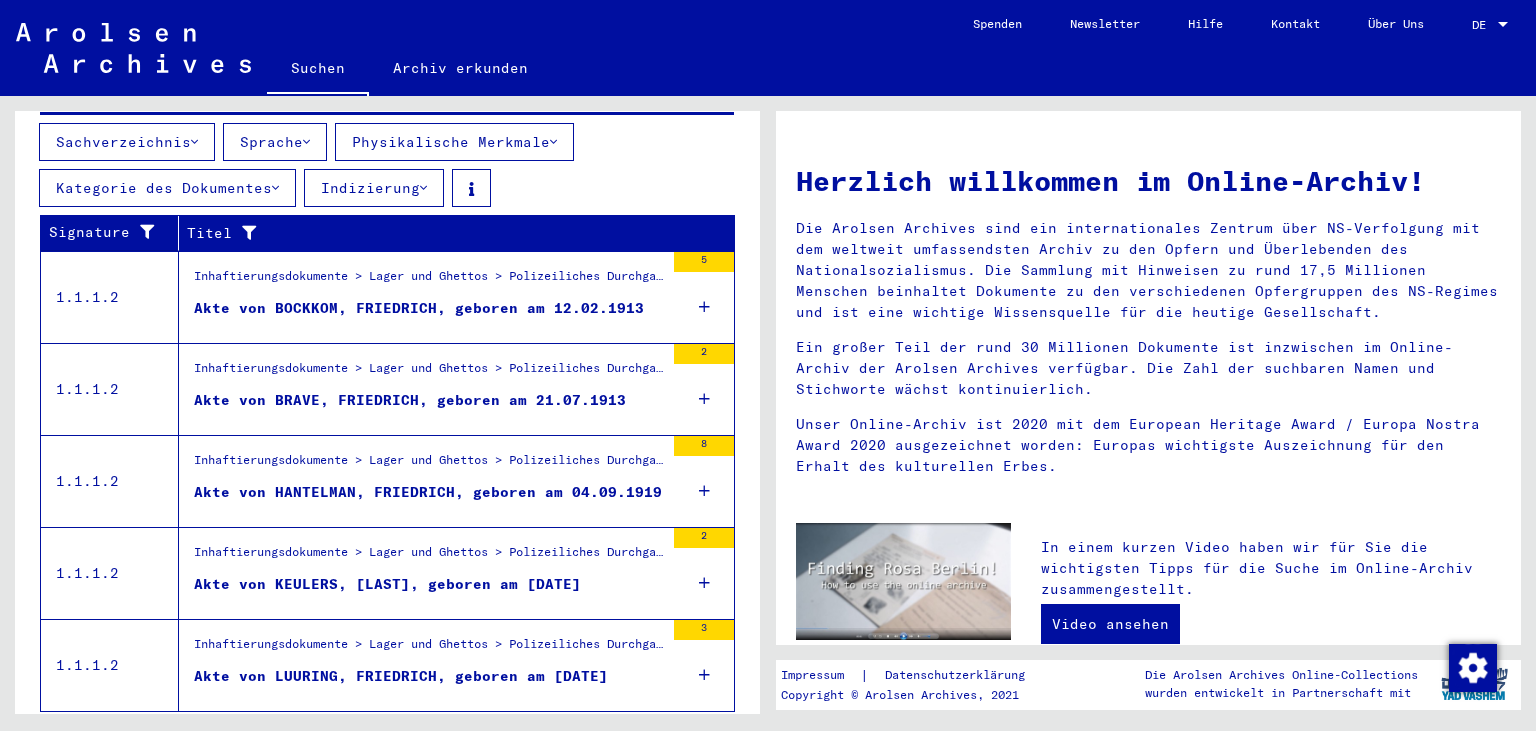 scroll, scrollTop: 500, scrollLeft: 0, axis: vertical 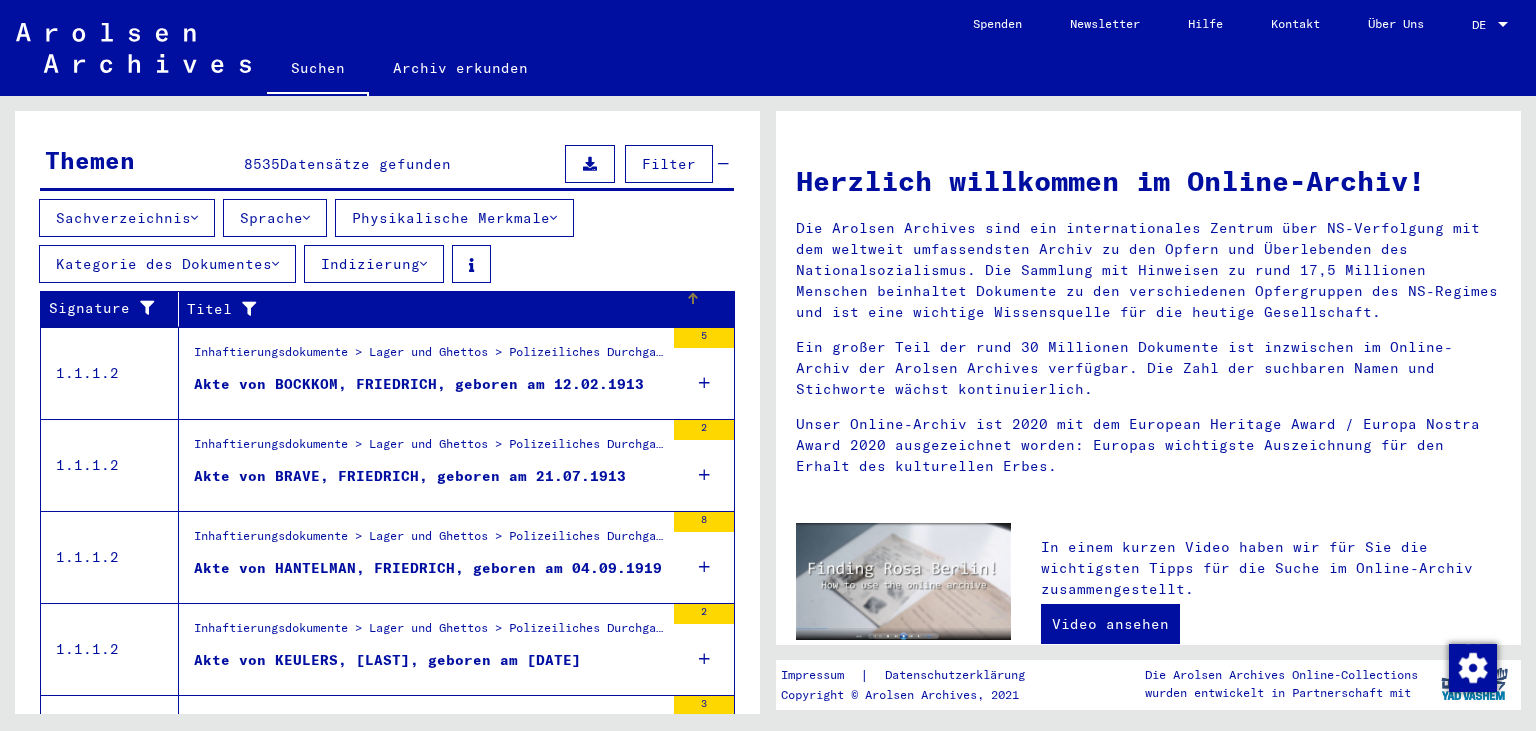 click at bounding box center [244, 309] 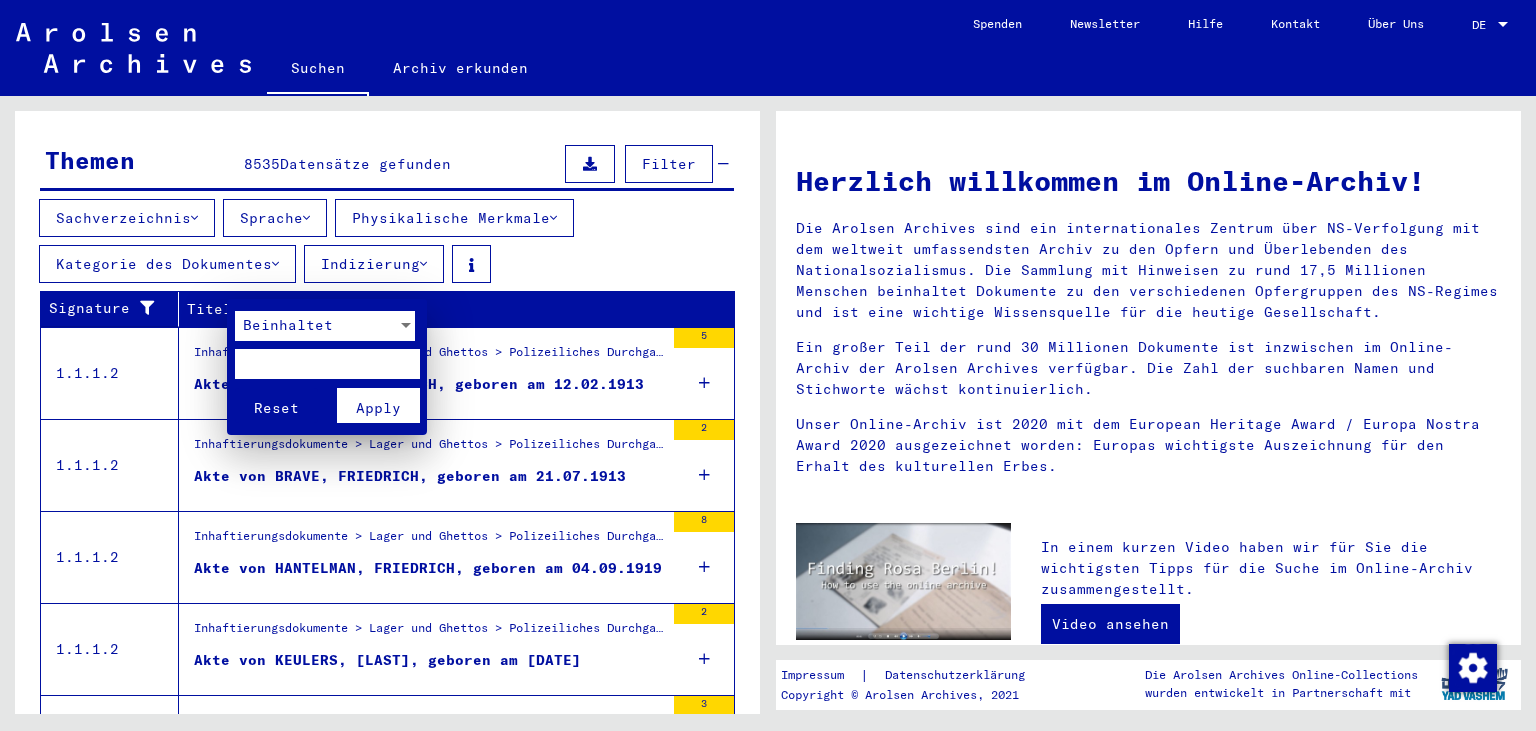 click at bounding box center (327, 364) 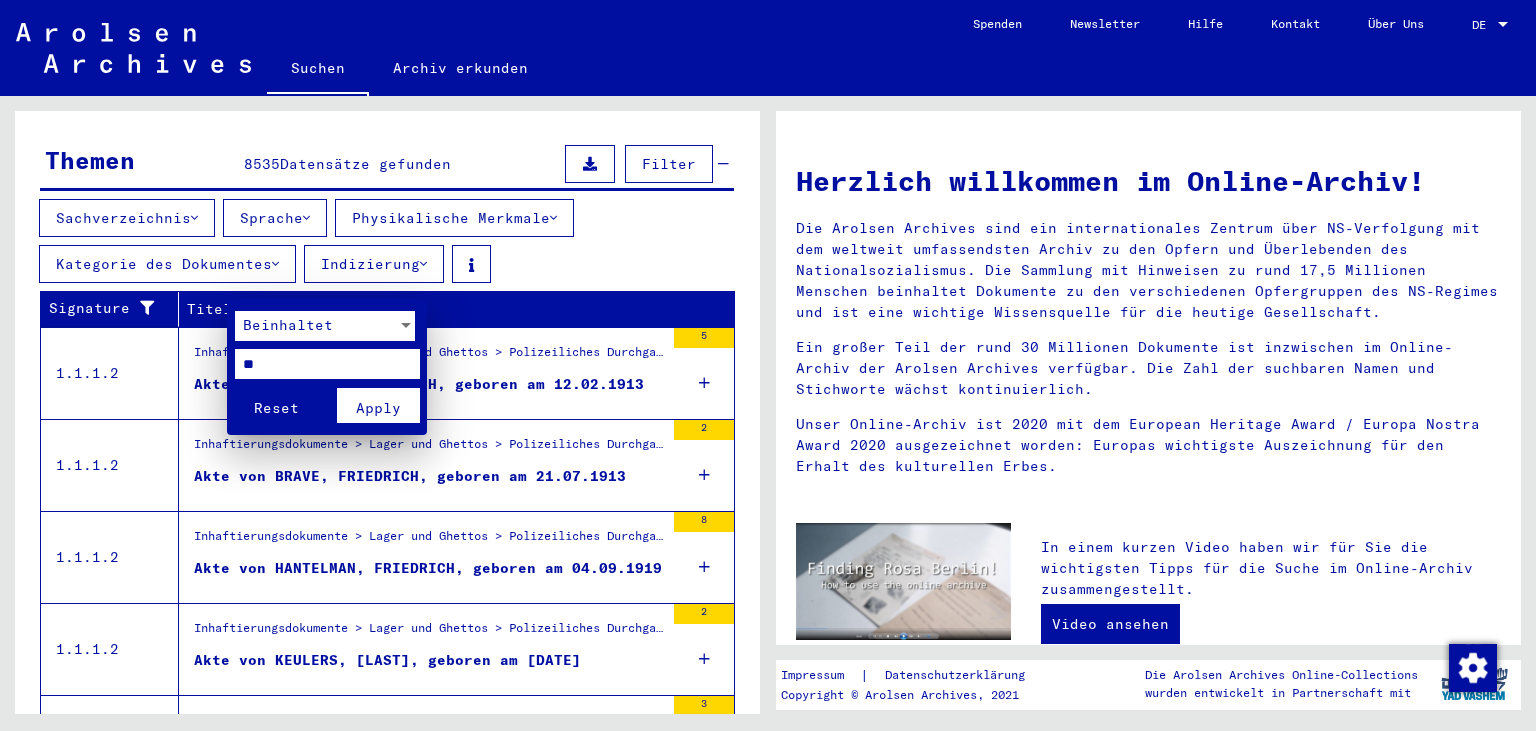 type on "*" 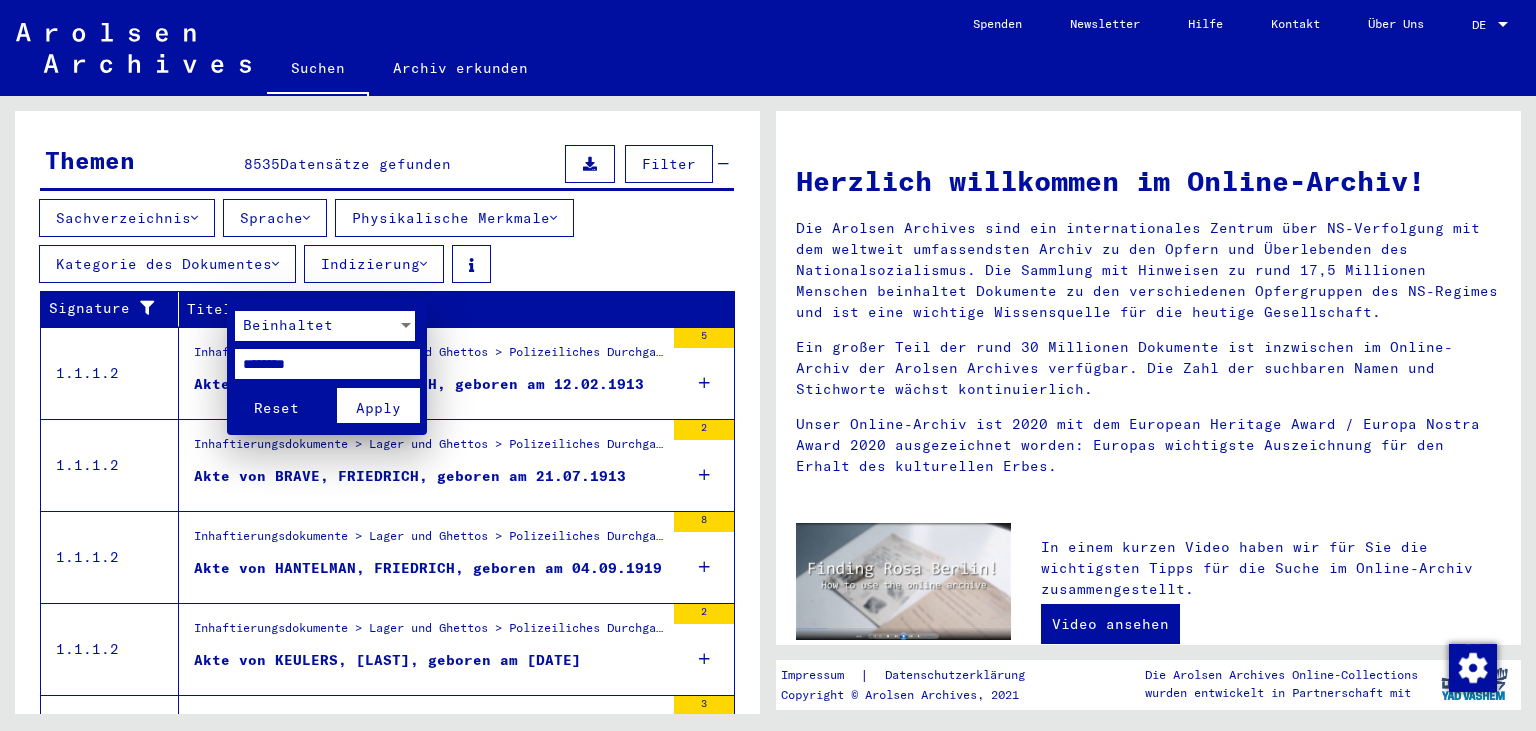 type on "********" 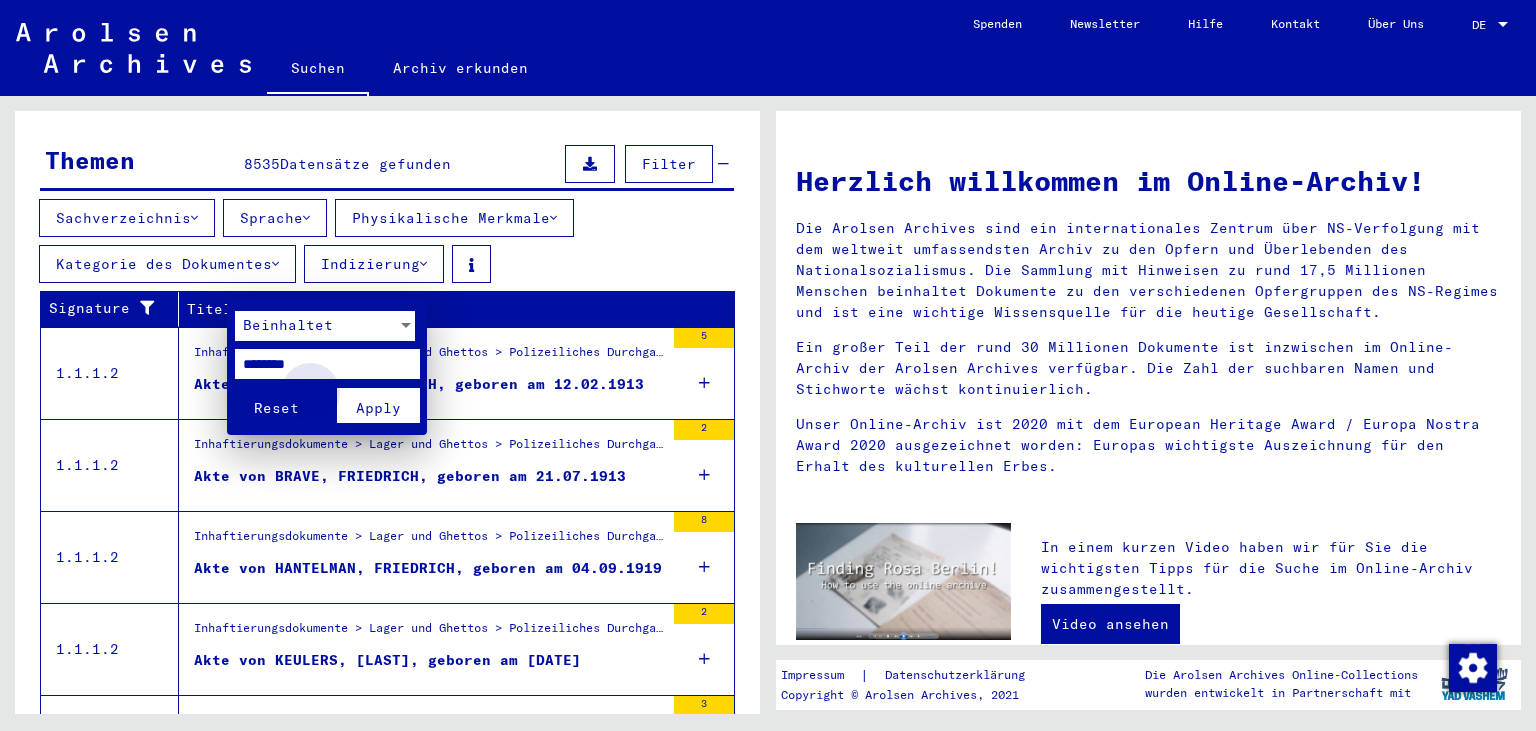 click on "Apply" at bounding box center [378, 408] 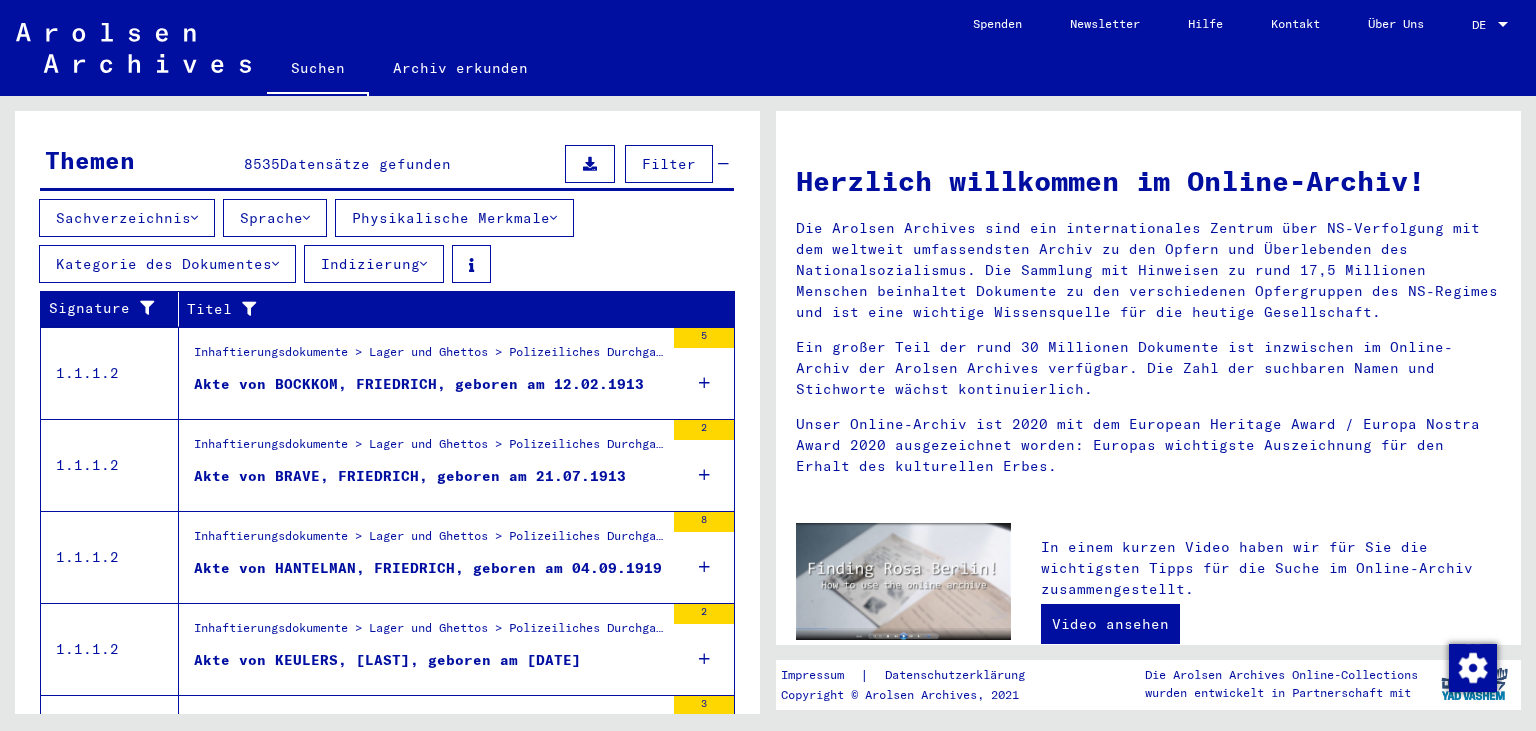 scroll, scrollTop: 75, scrollLeft: 0, axis: vertical 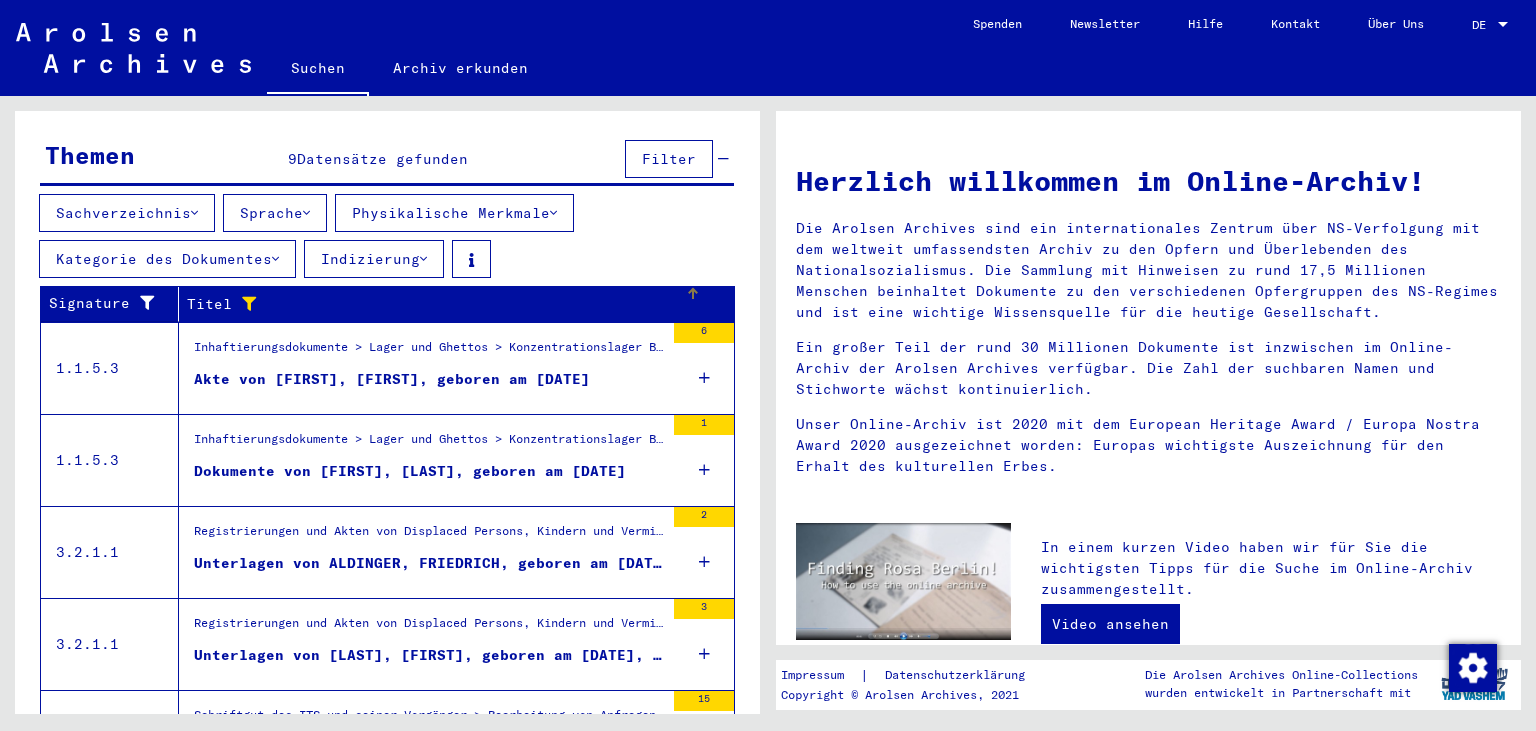 click at bounding box center (244, 304) 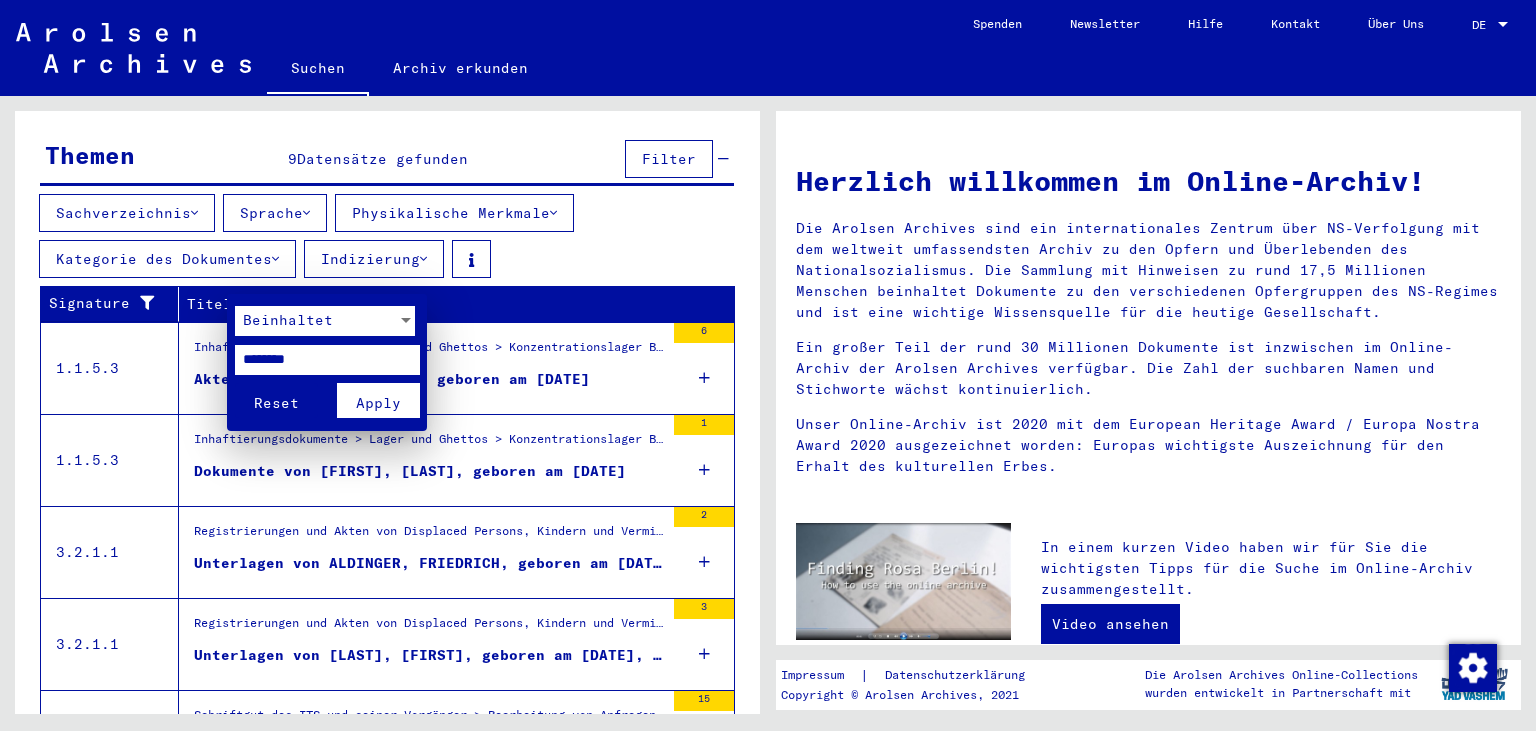 click at bounding box center [768, 365] 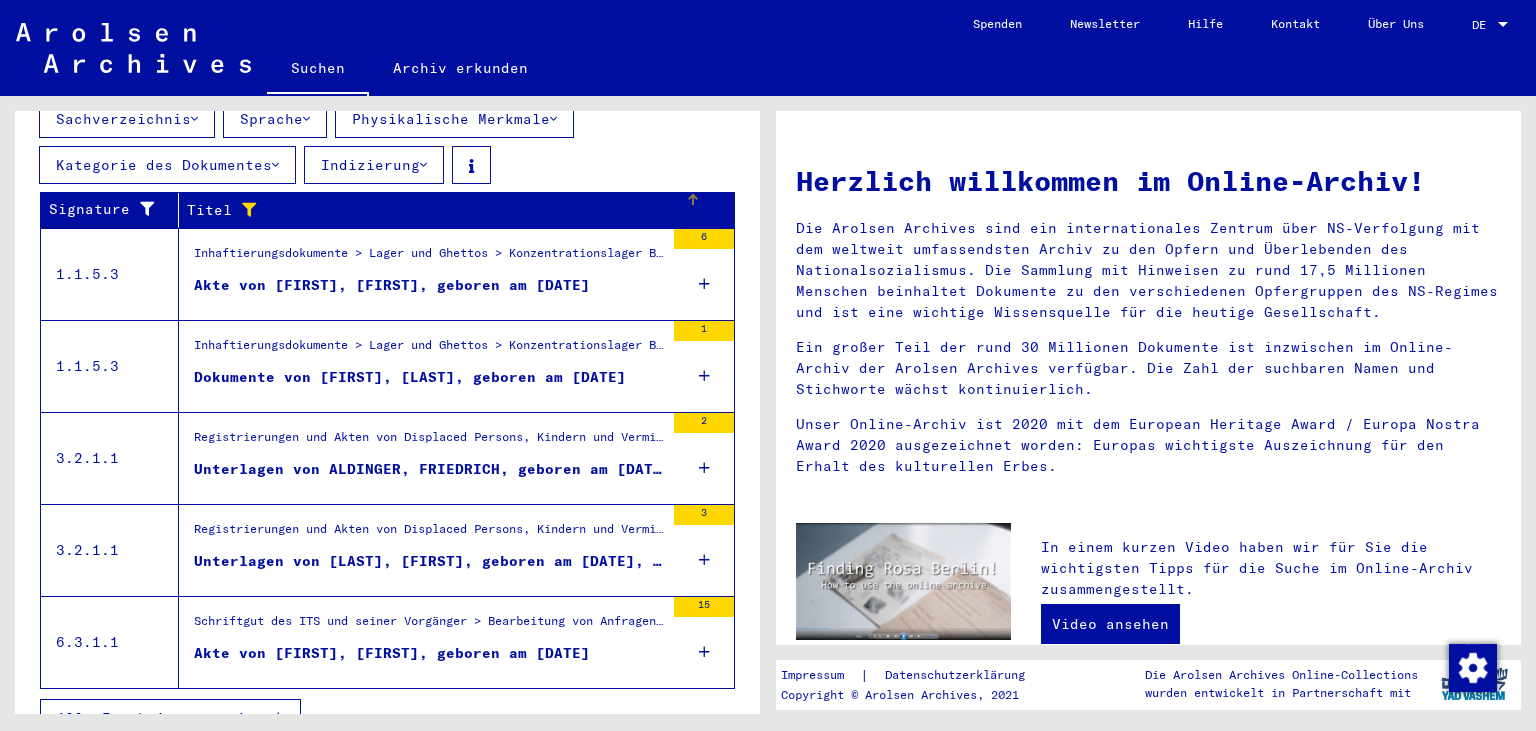 scroll, scrollTop: 500, scrollLeft: 0, axis: vertical 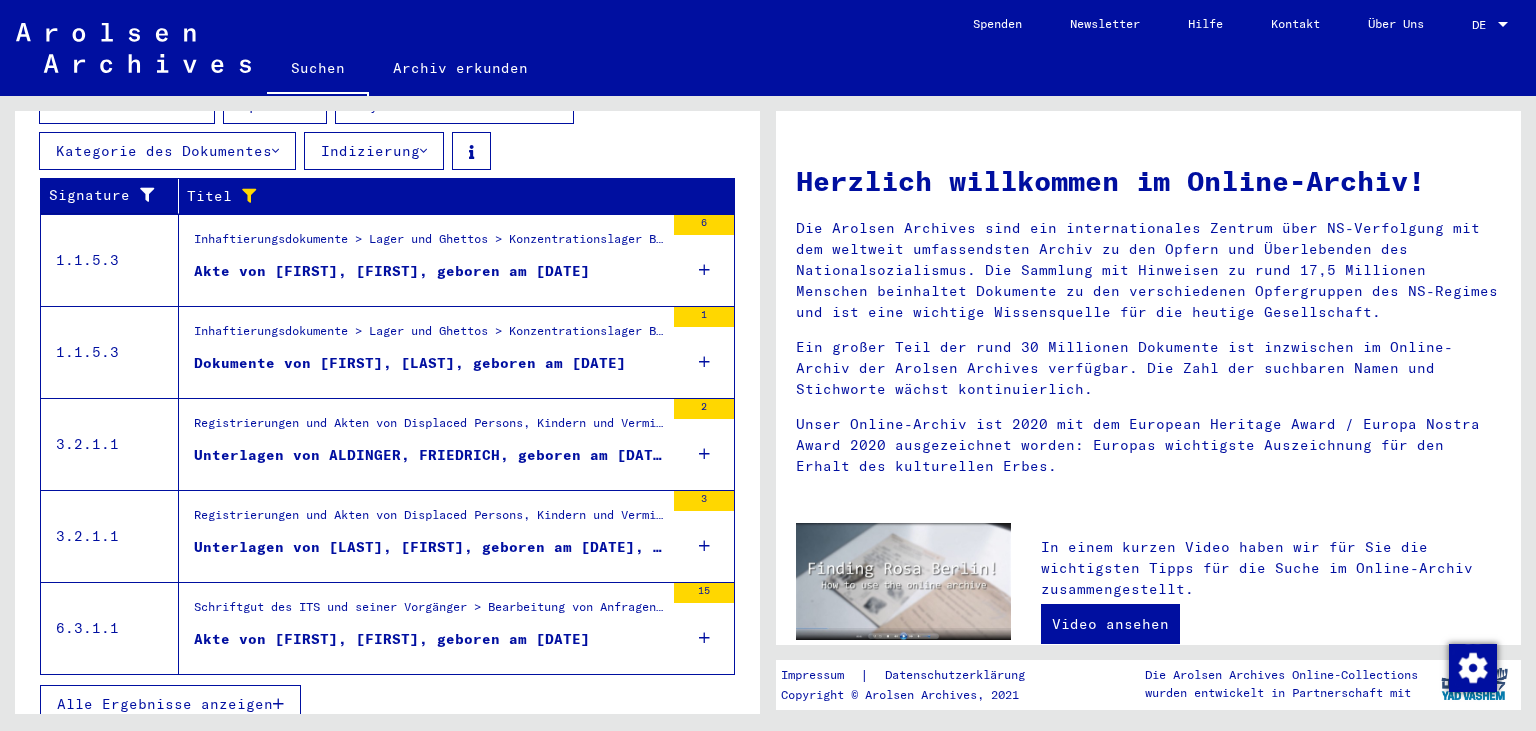 click on "Akte von [FIRST], [FIRST], geboren am [DATE]" at bounding box center (392, 639) 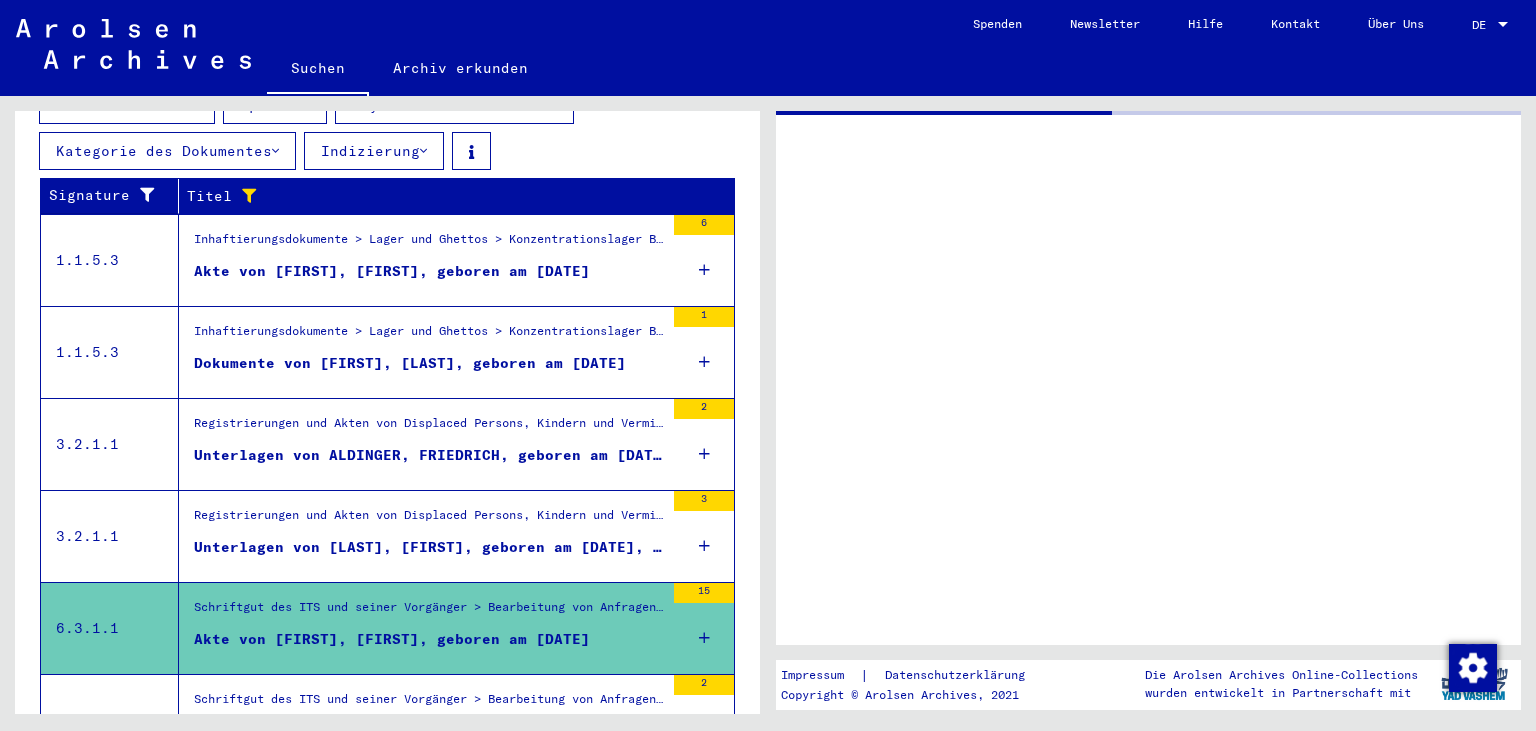 scroll, scrollTop: 502, scrollLeft: 0, axis: vertical 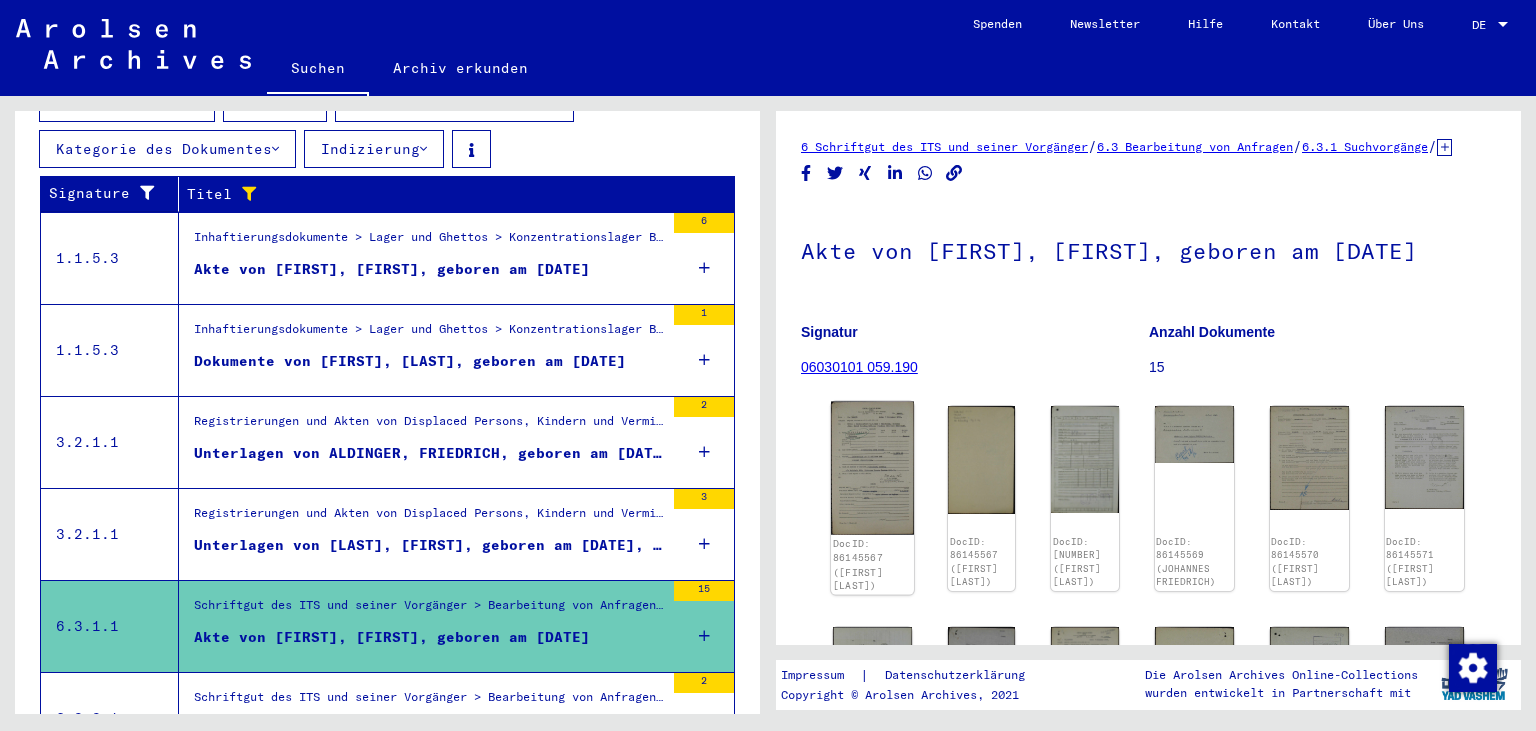 click 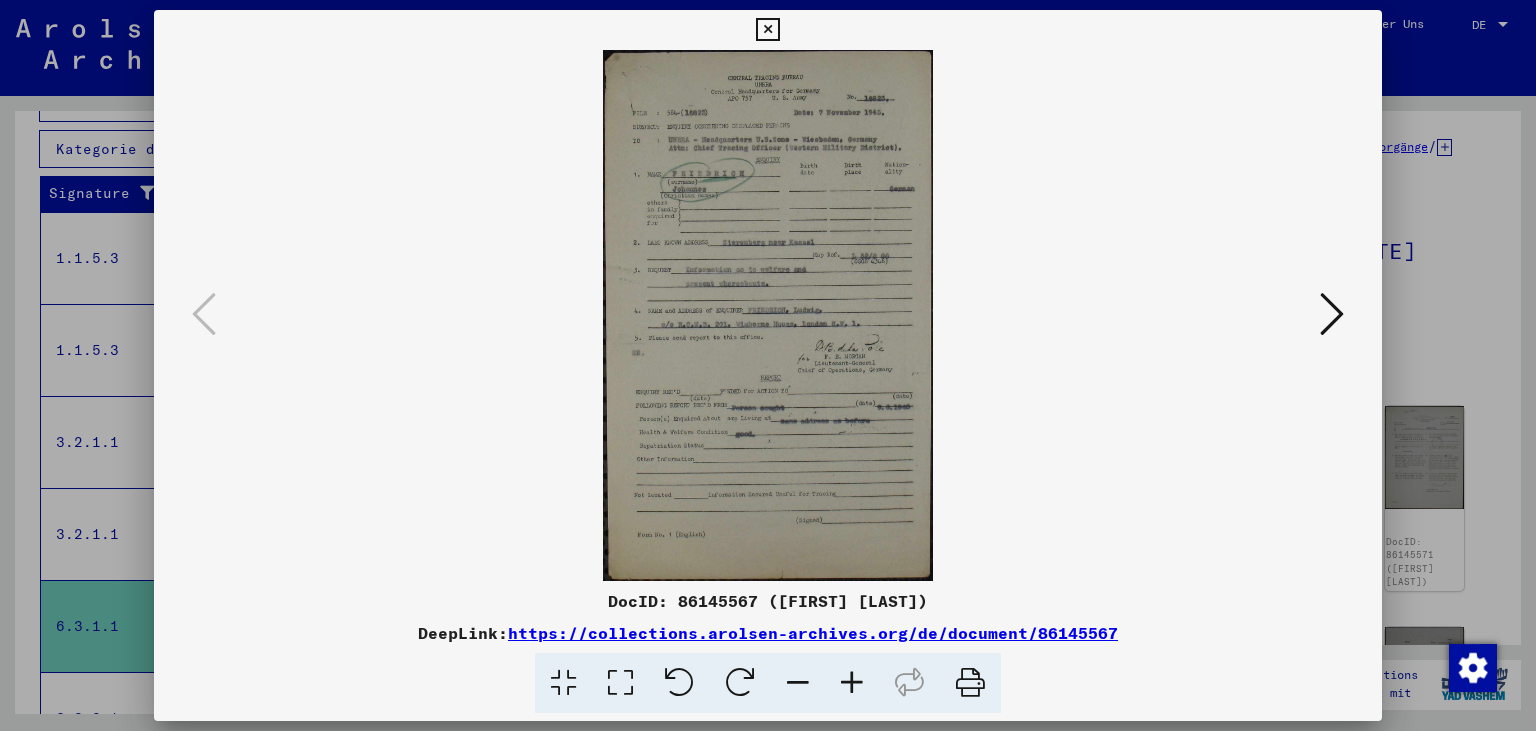click at bounding box center (768, 315) 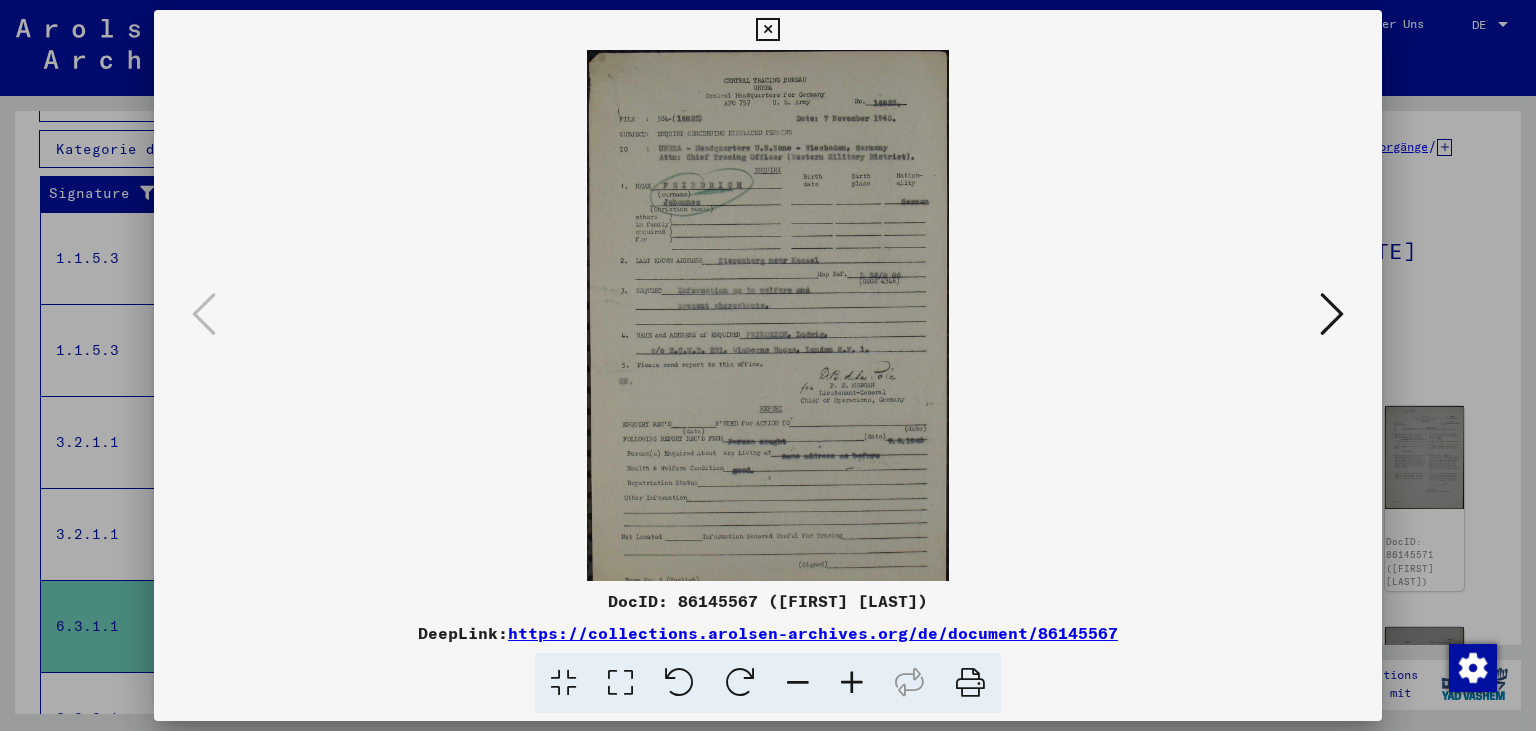 click at bounding box center (852, 683) 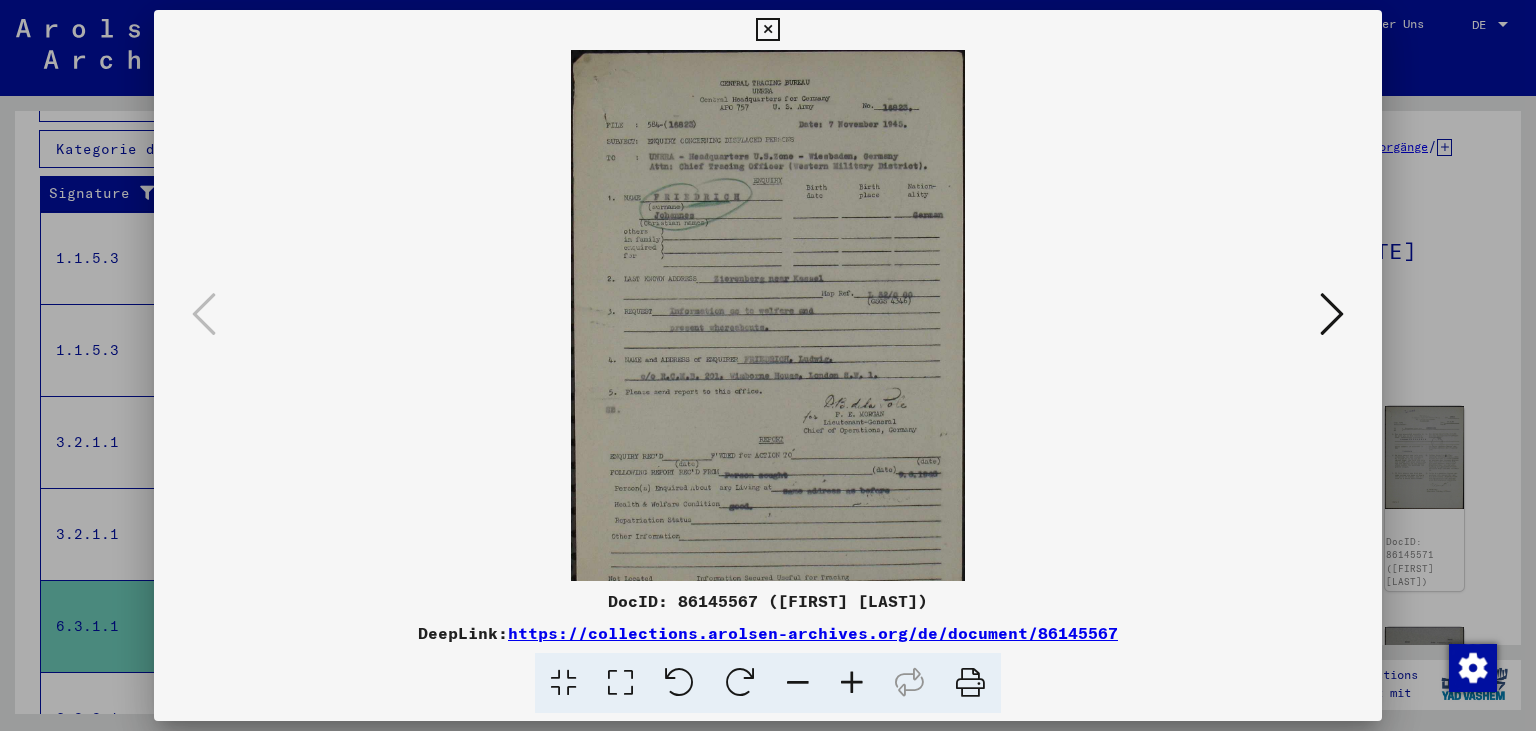 click at bounding box center [852, 683] 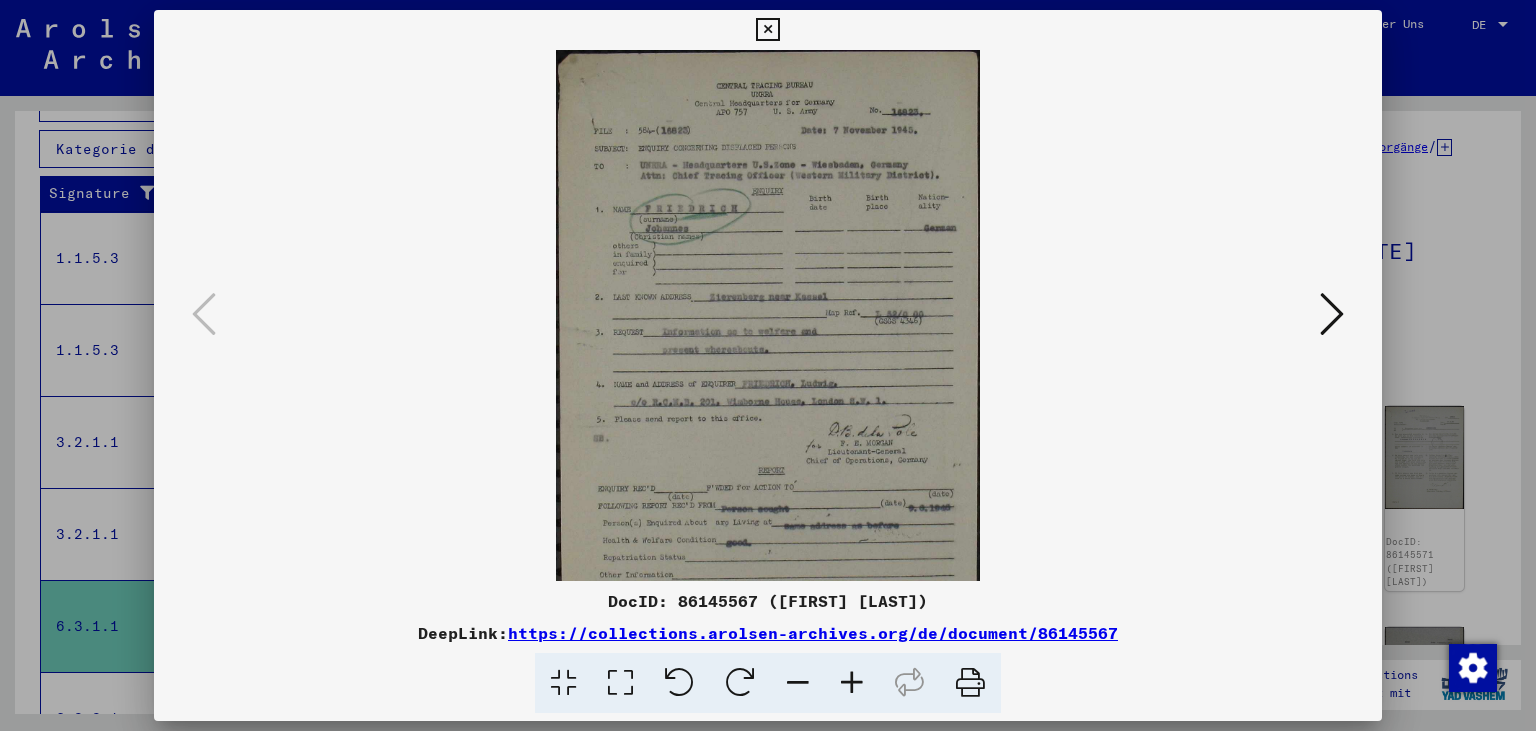 click at bounding box center [852, 683] 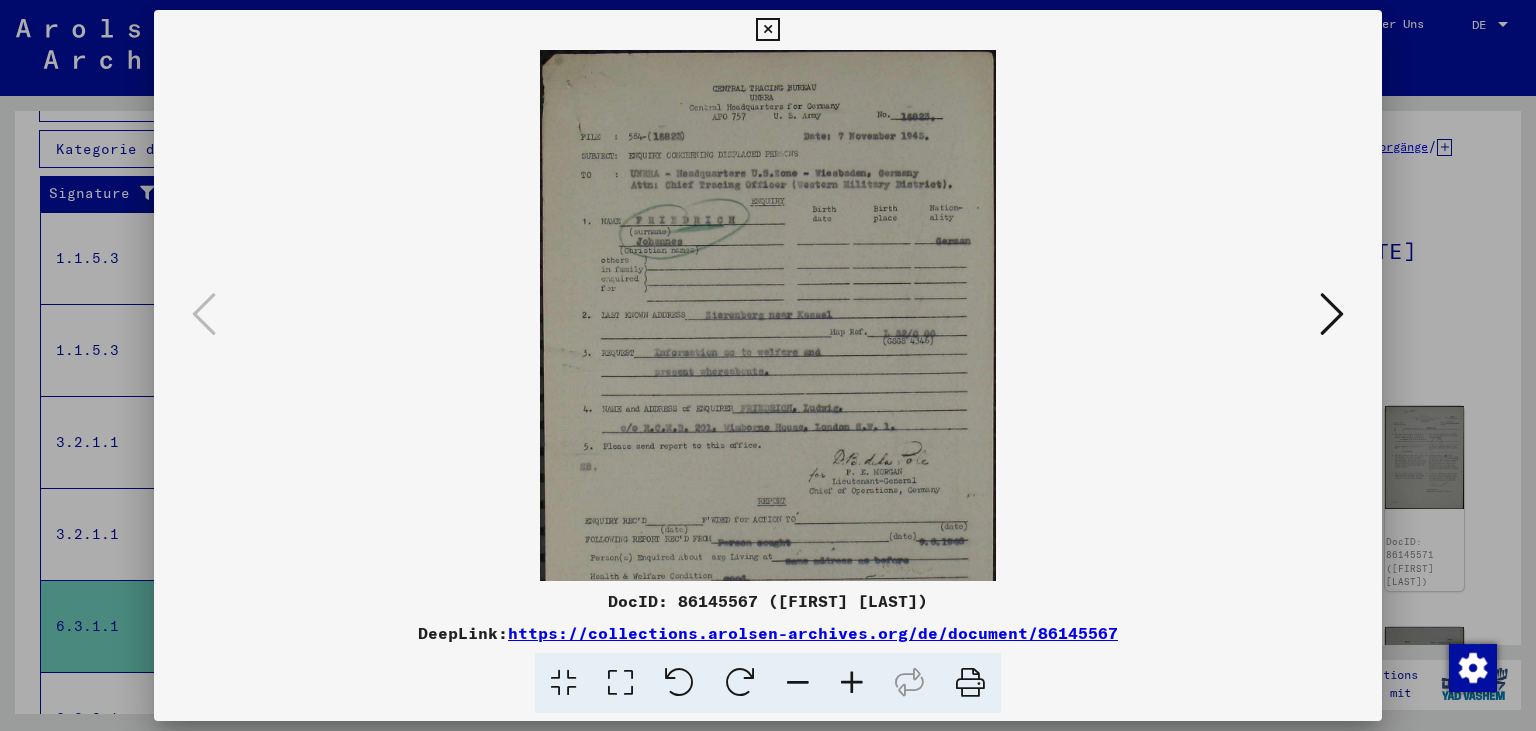 click at bounding box center [852, 683] 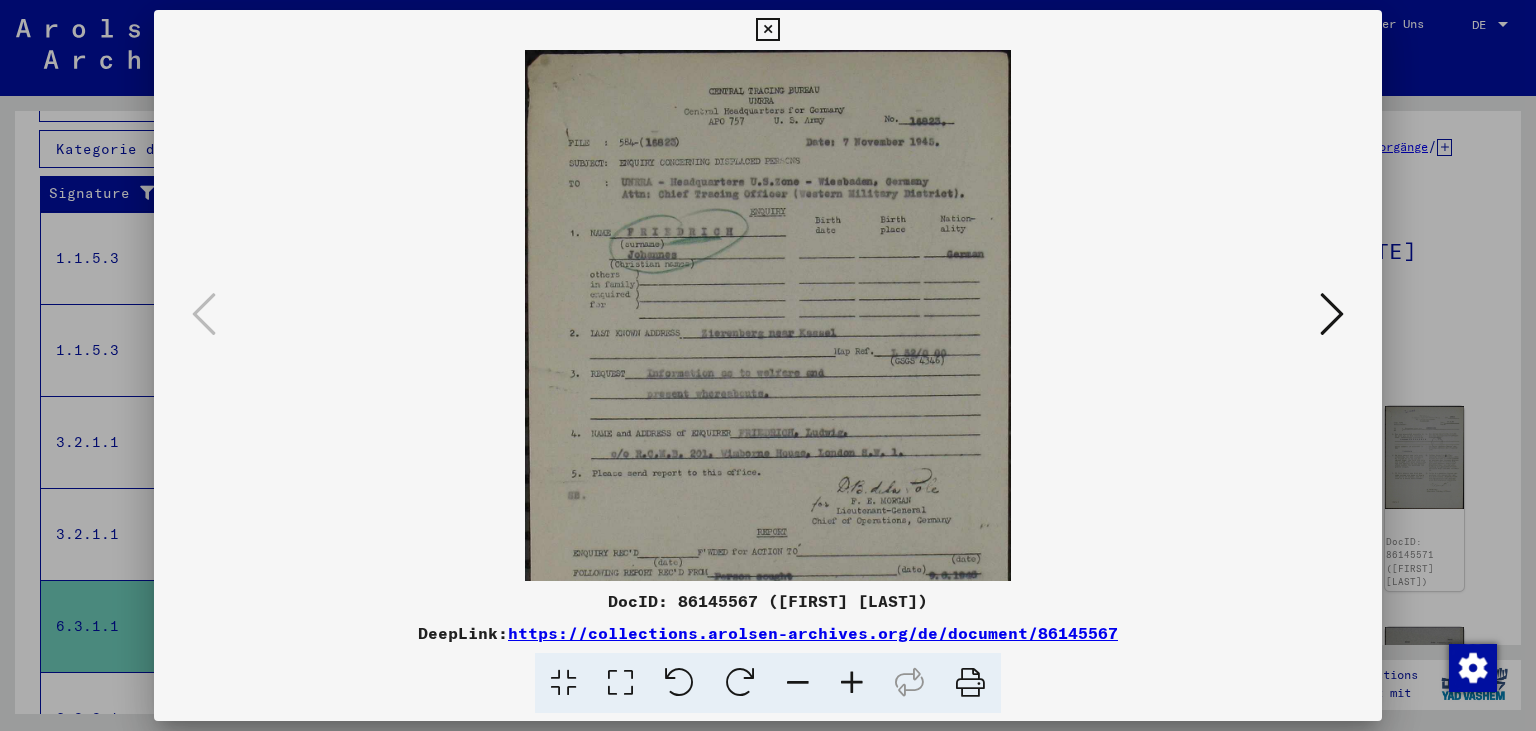 click at bounding box center (852, 683) 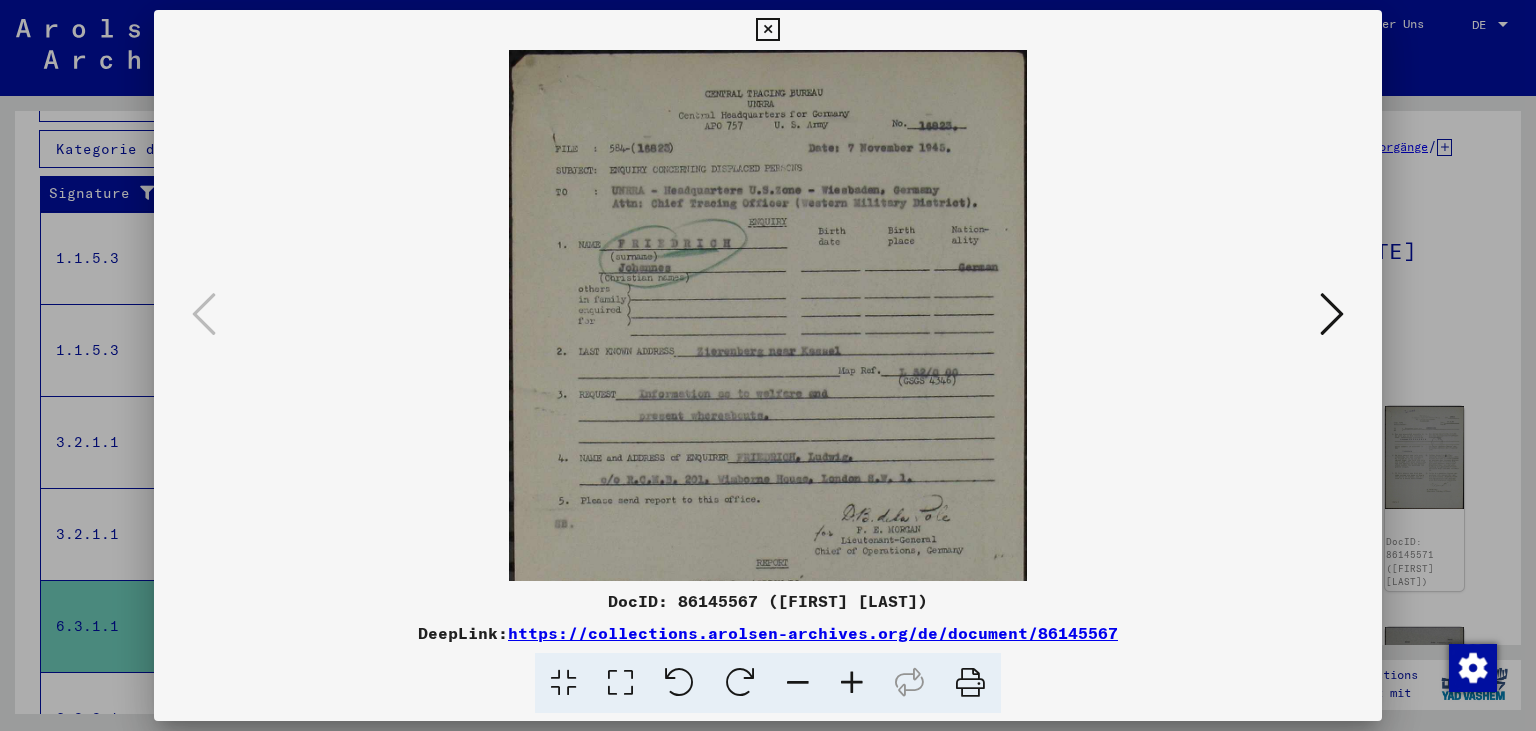 click at bounding box center (852, 683) 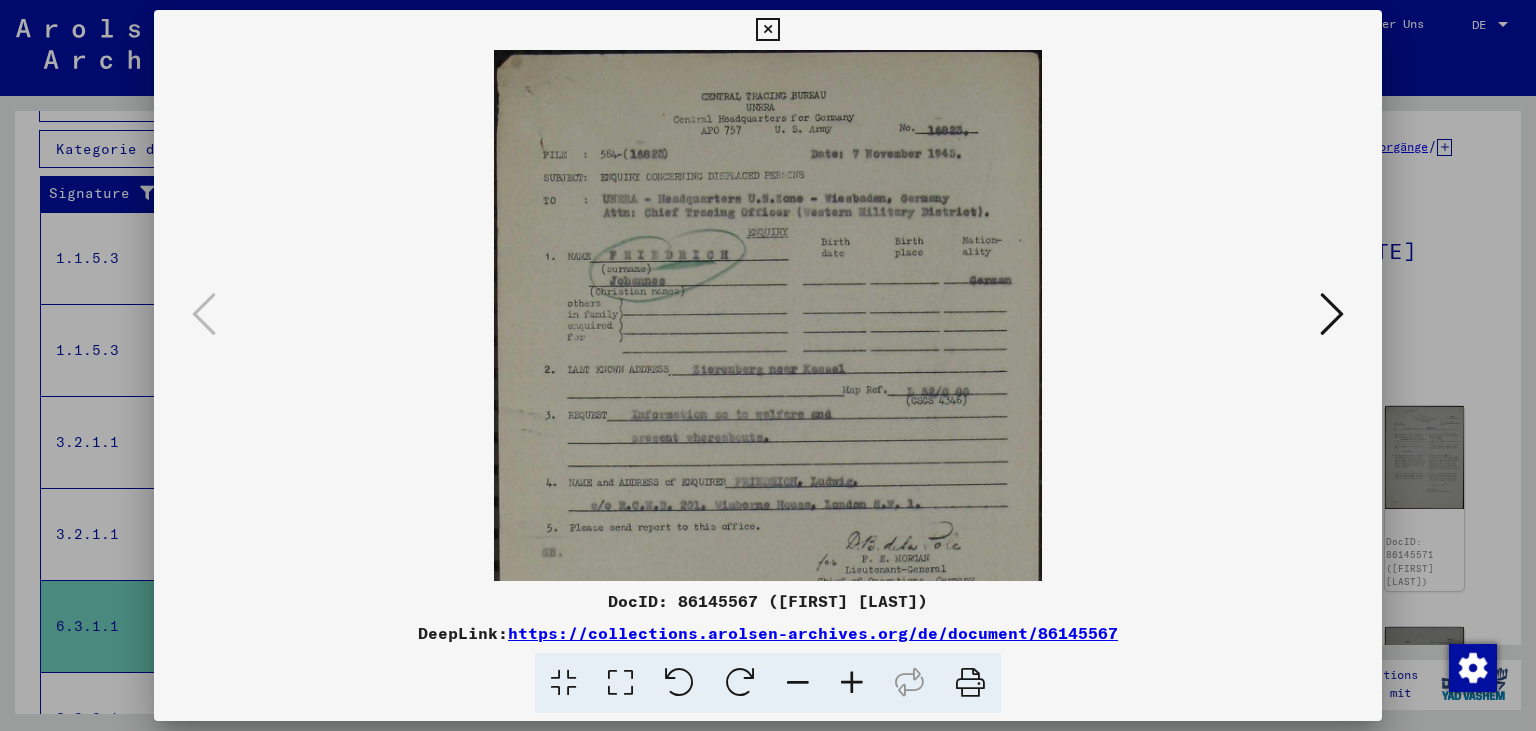 click at bounding box center (852, 683) 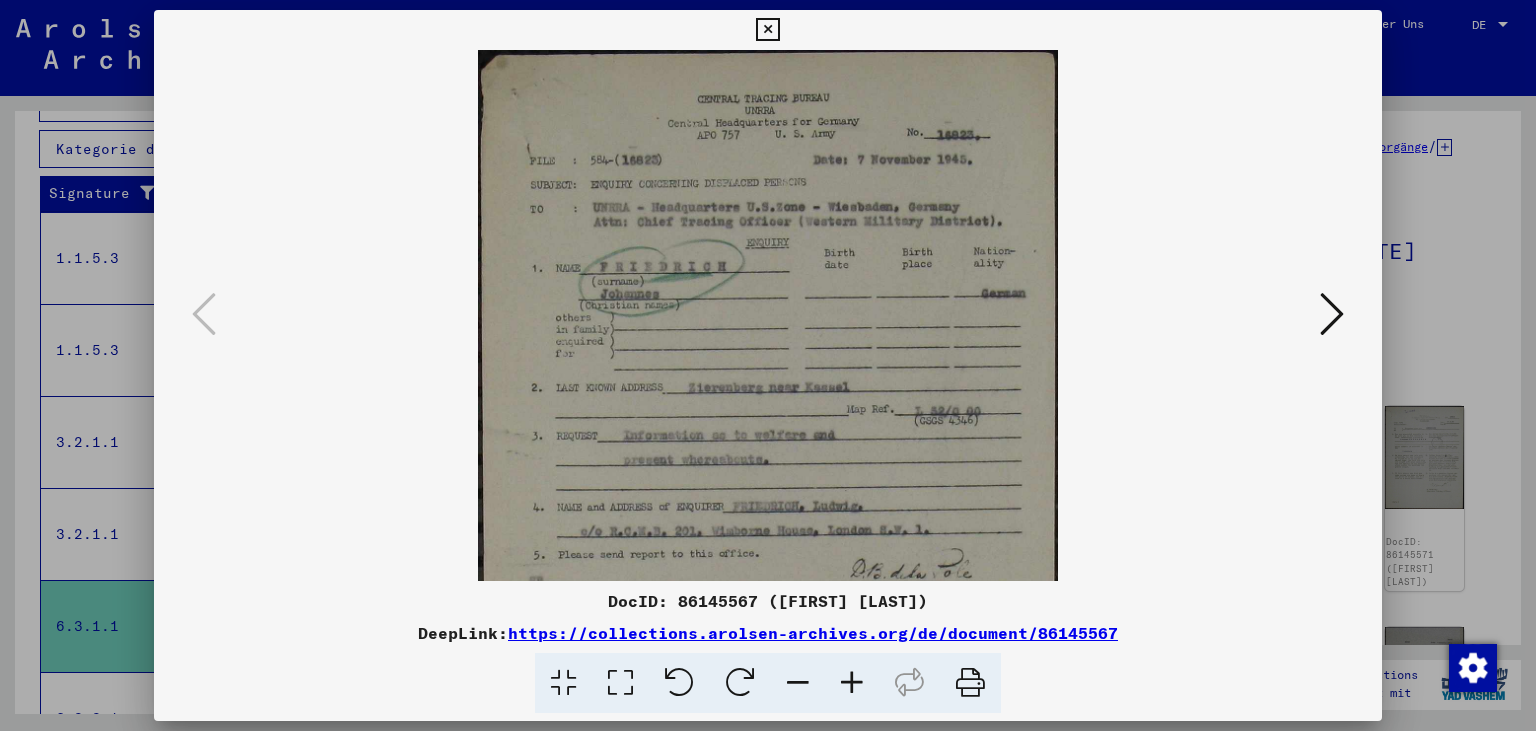 click at bounding box center (767, 30) 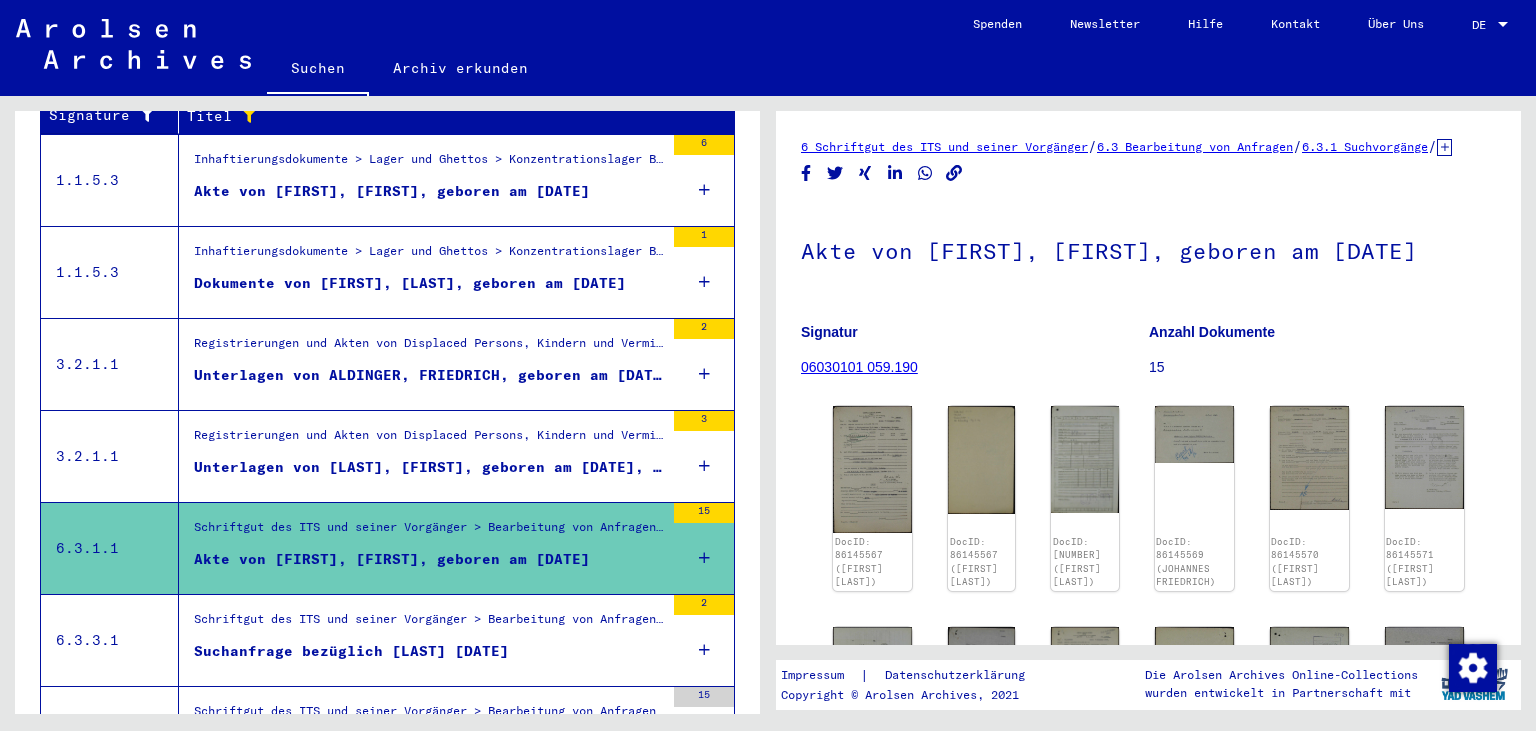 scroll, scrollTop: 582, scrollLeft: 0, axis: vertical 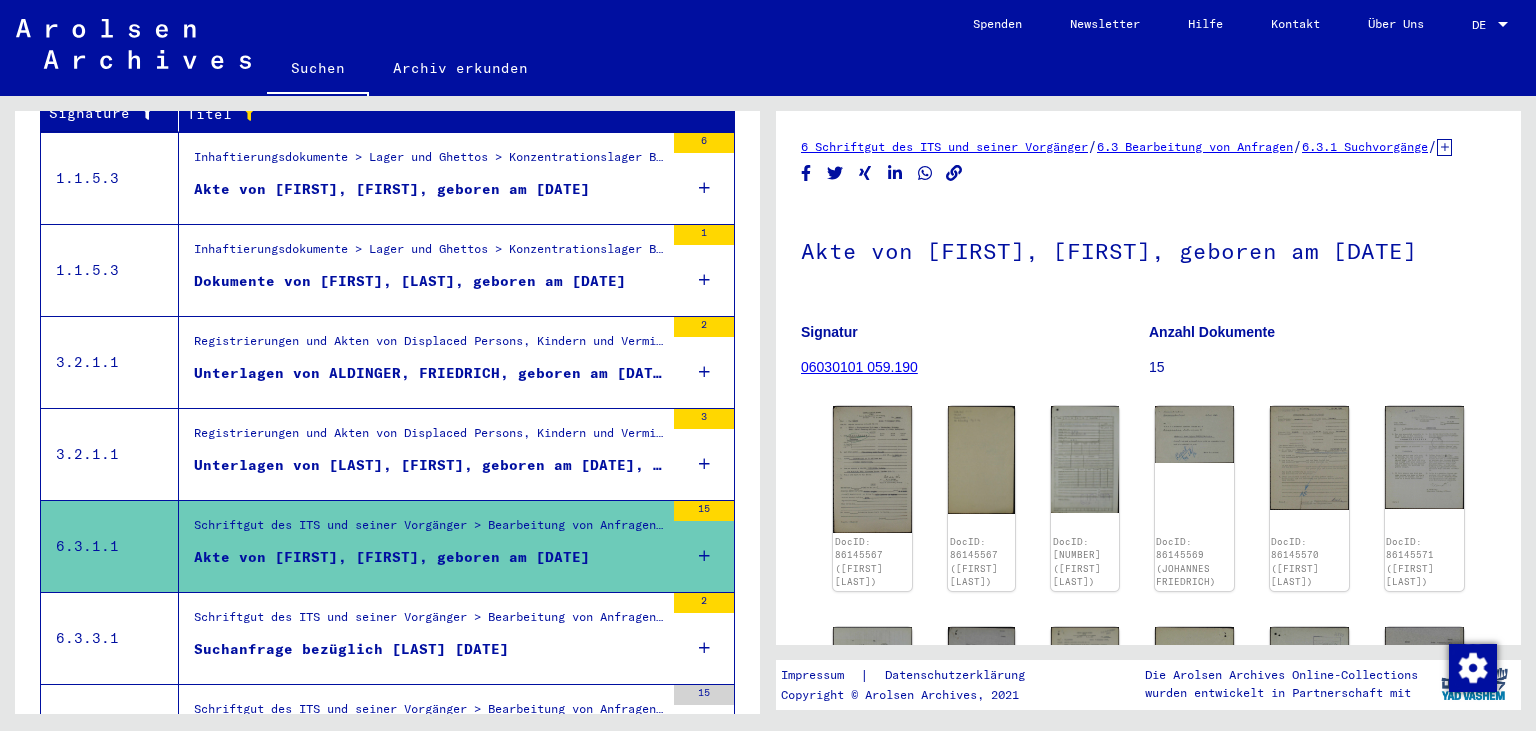 click on "Dokumente von [FIRST], [LAST], geboren am [DATE]" at bounding box center [410, 281] 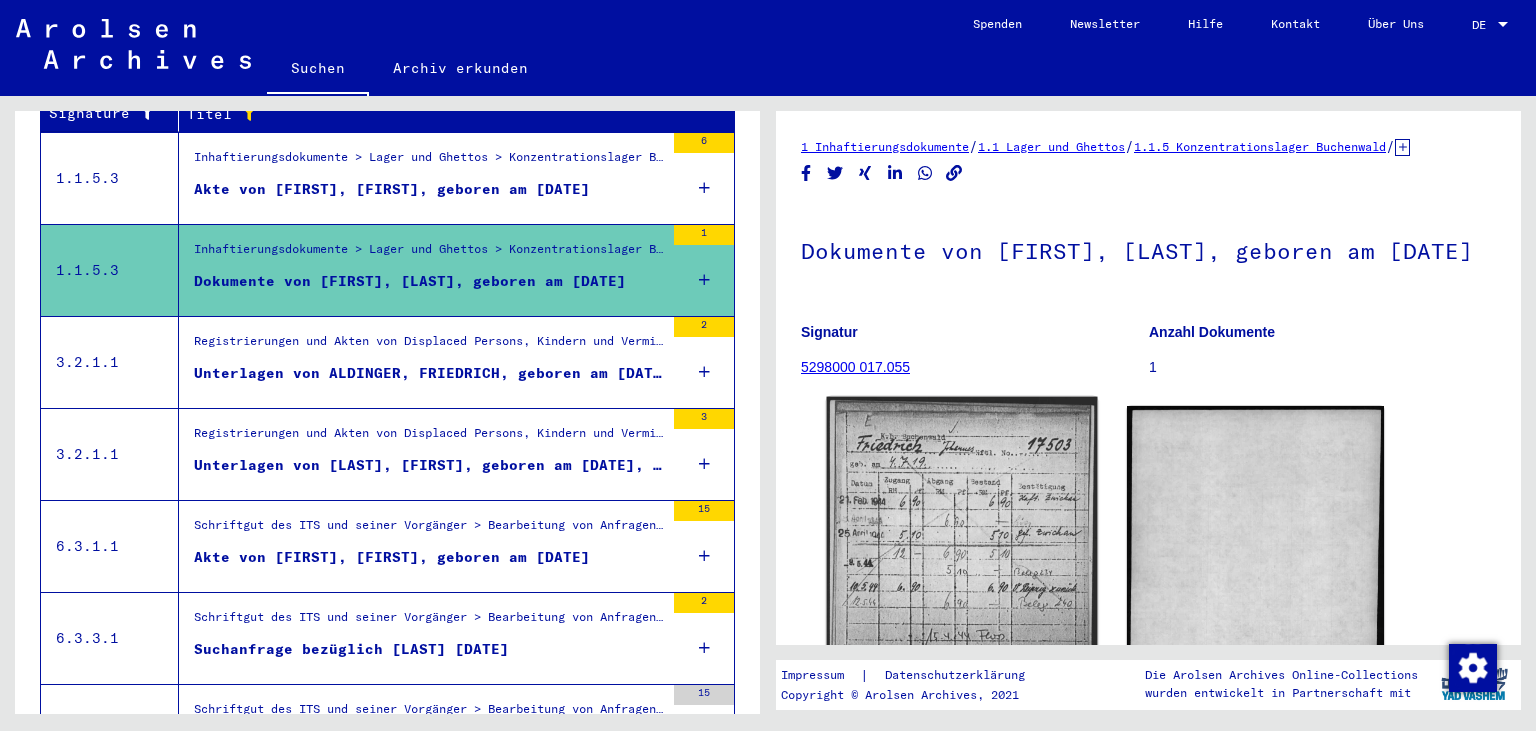 click 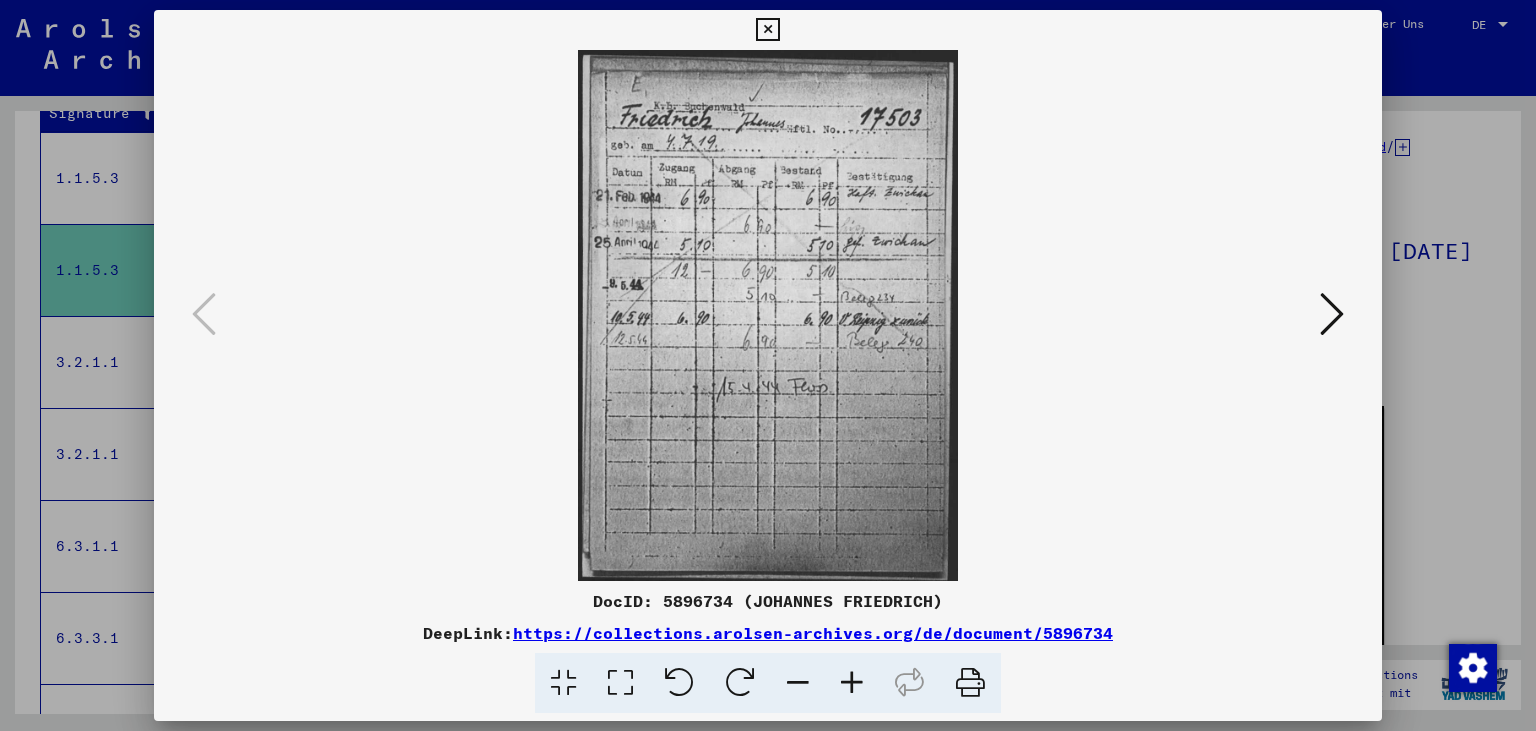 click at bounding box center [767, 30] 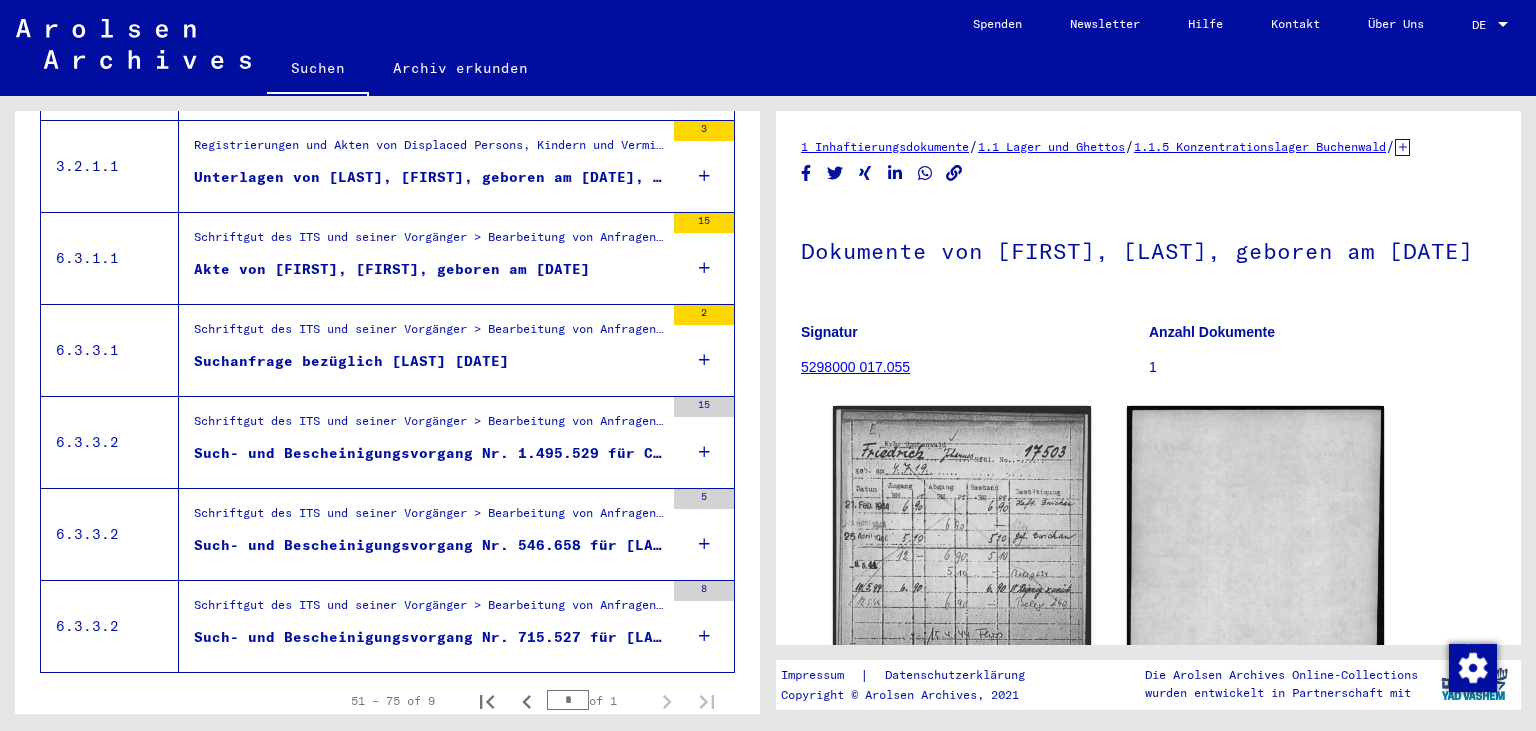 scroll, scrollTop: 880, scrollLeft: 0, axis: vertical 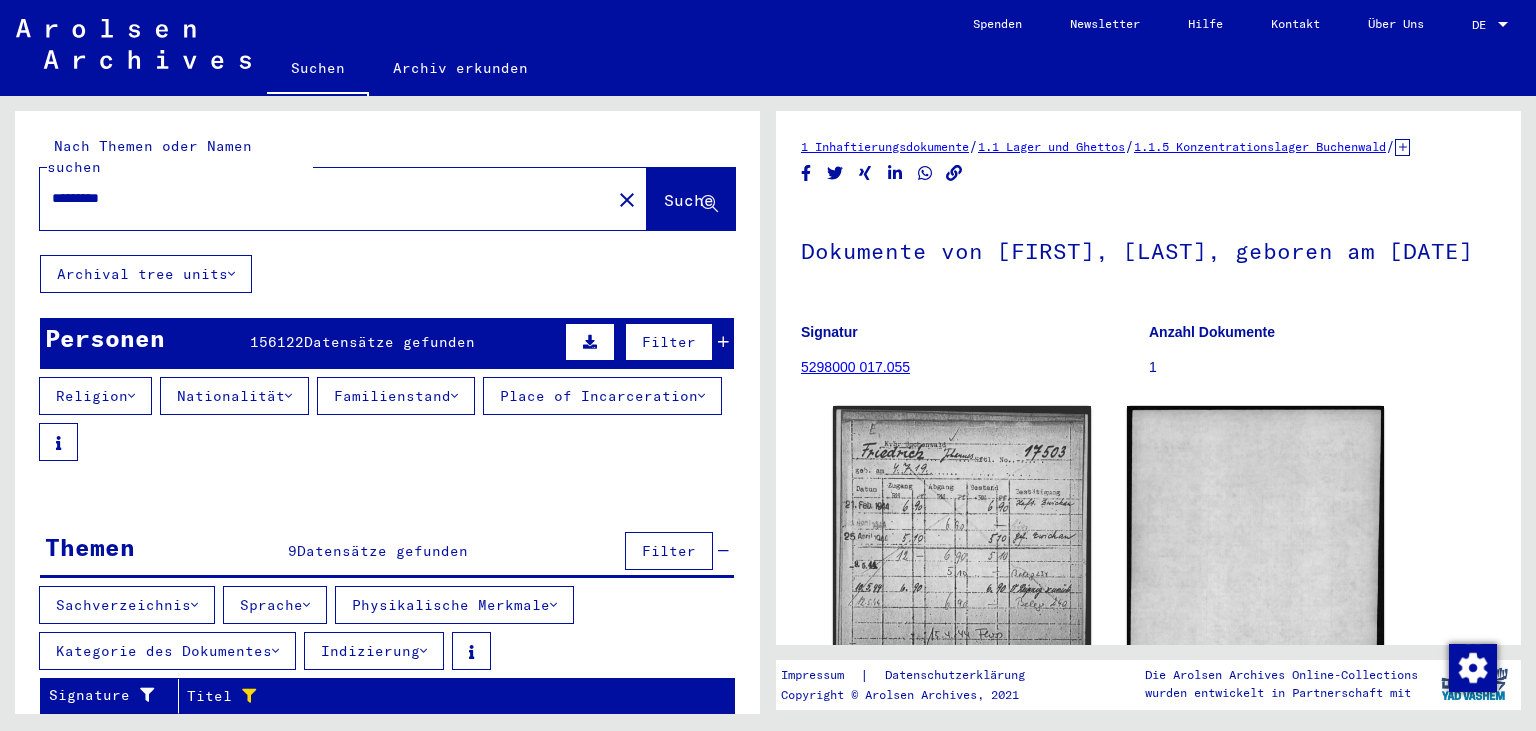 click on "*********" at bounding box center (325, 198) 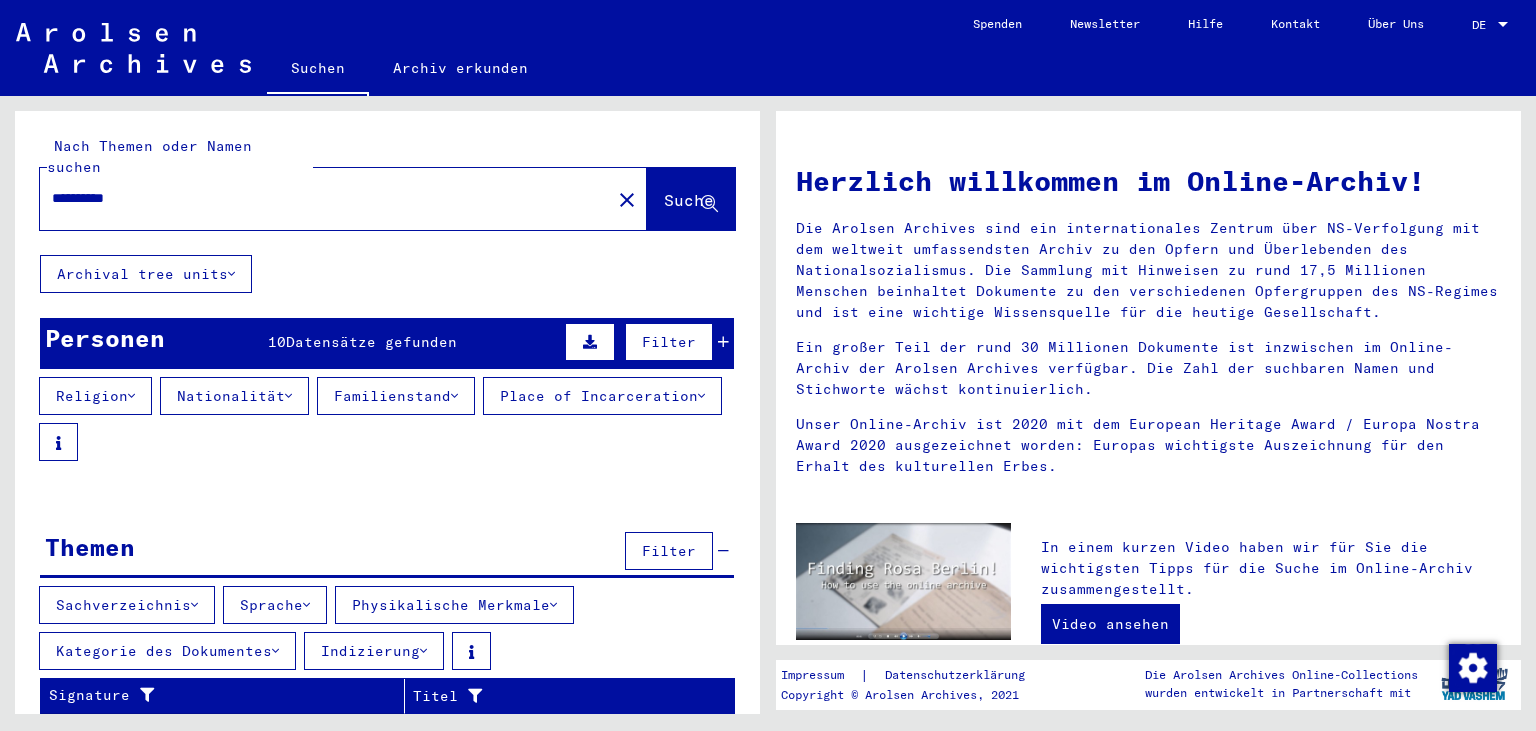 scroll, scrollTop: 75, scrollLeft: 0, axis: vertical 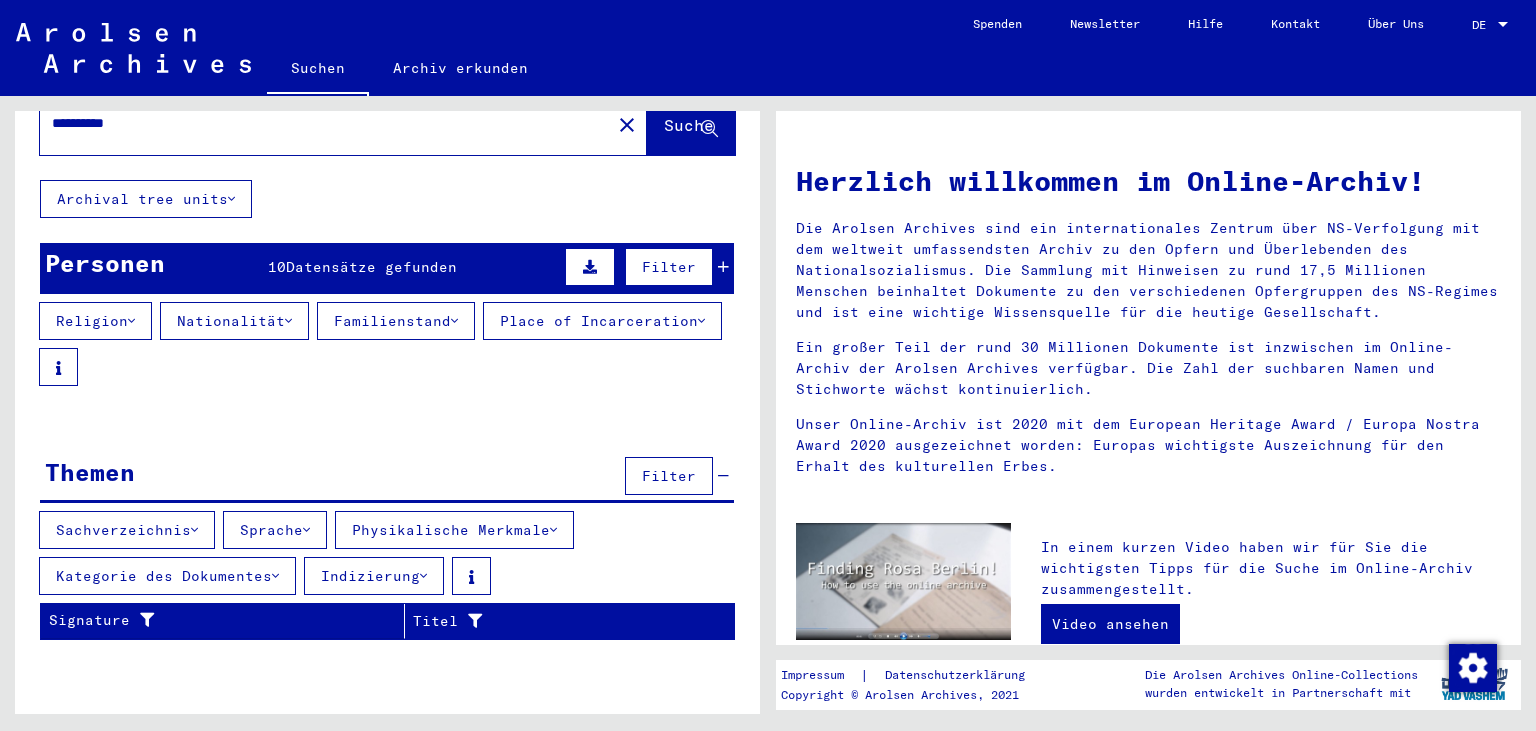 click on "Datensätze gefunden" at bounding box center (371, 267) 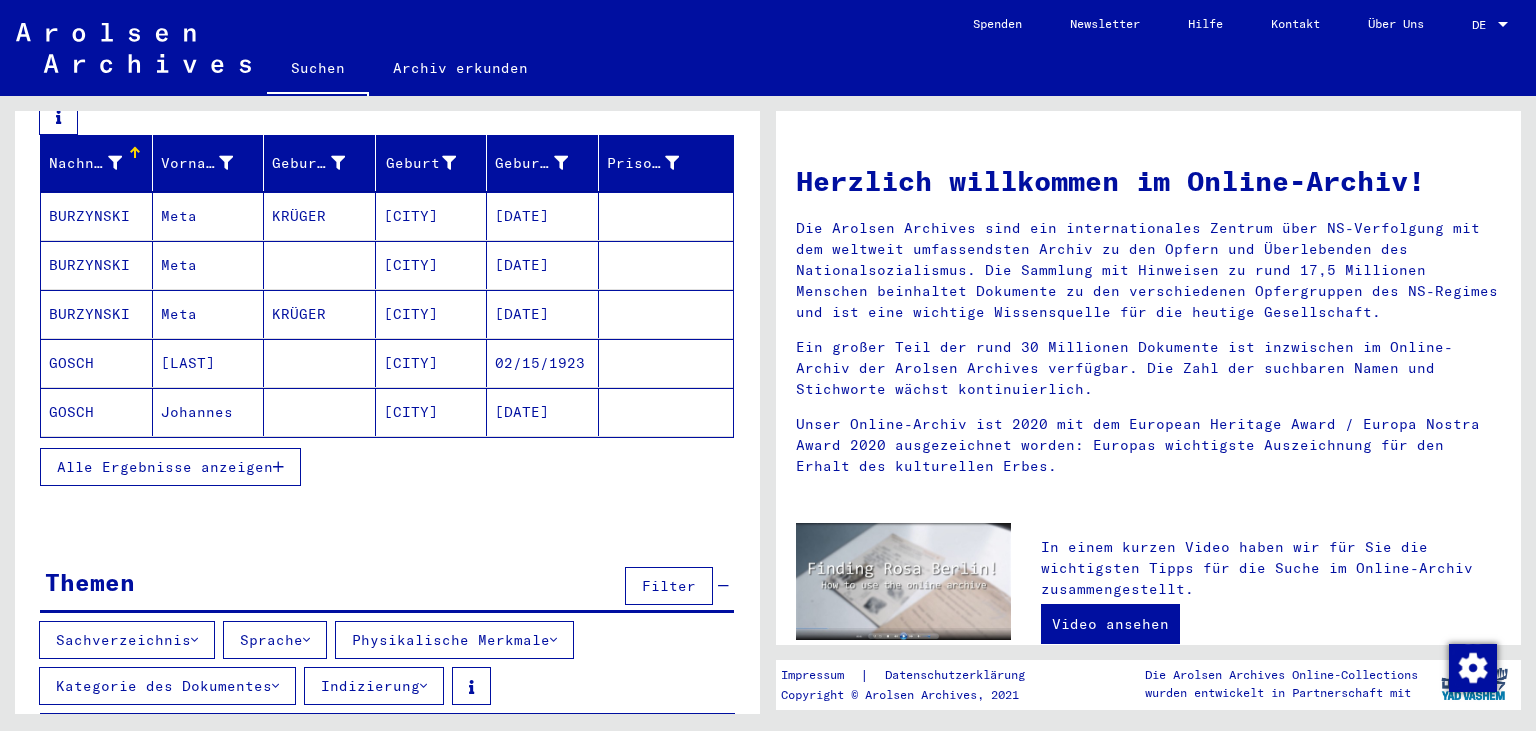 scroll, scrollTop: 342, scrollLeft: 0, axis: vertical 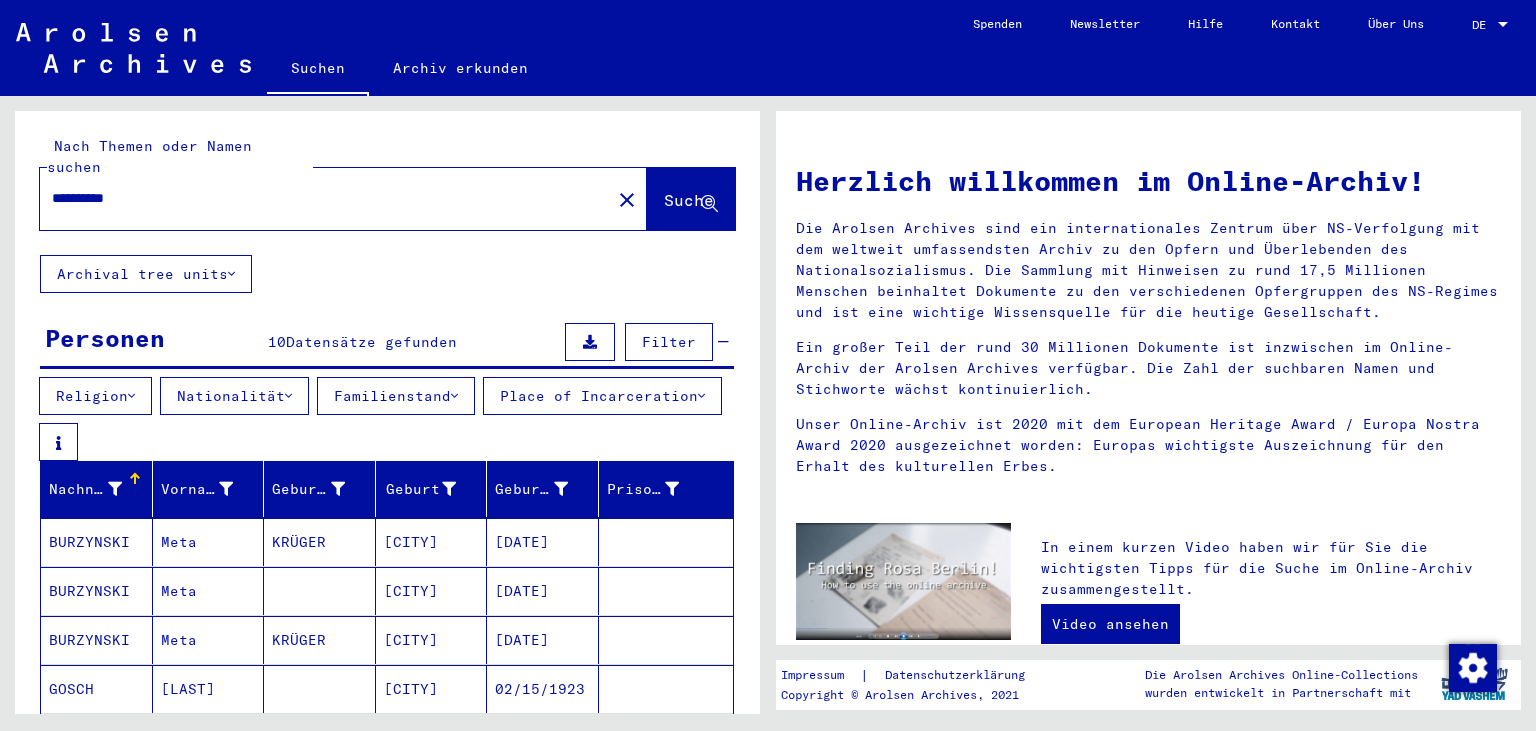 click on "**********" at bounding box center (319, 198) 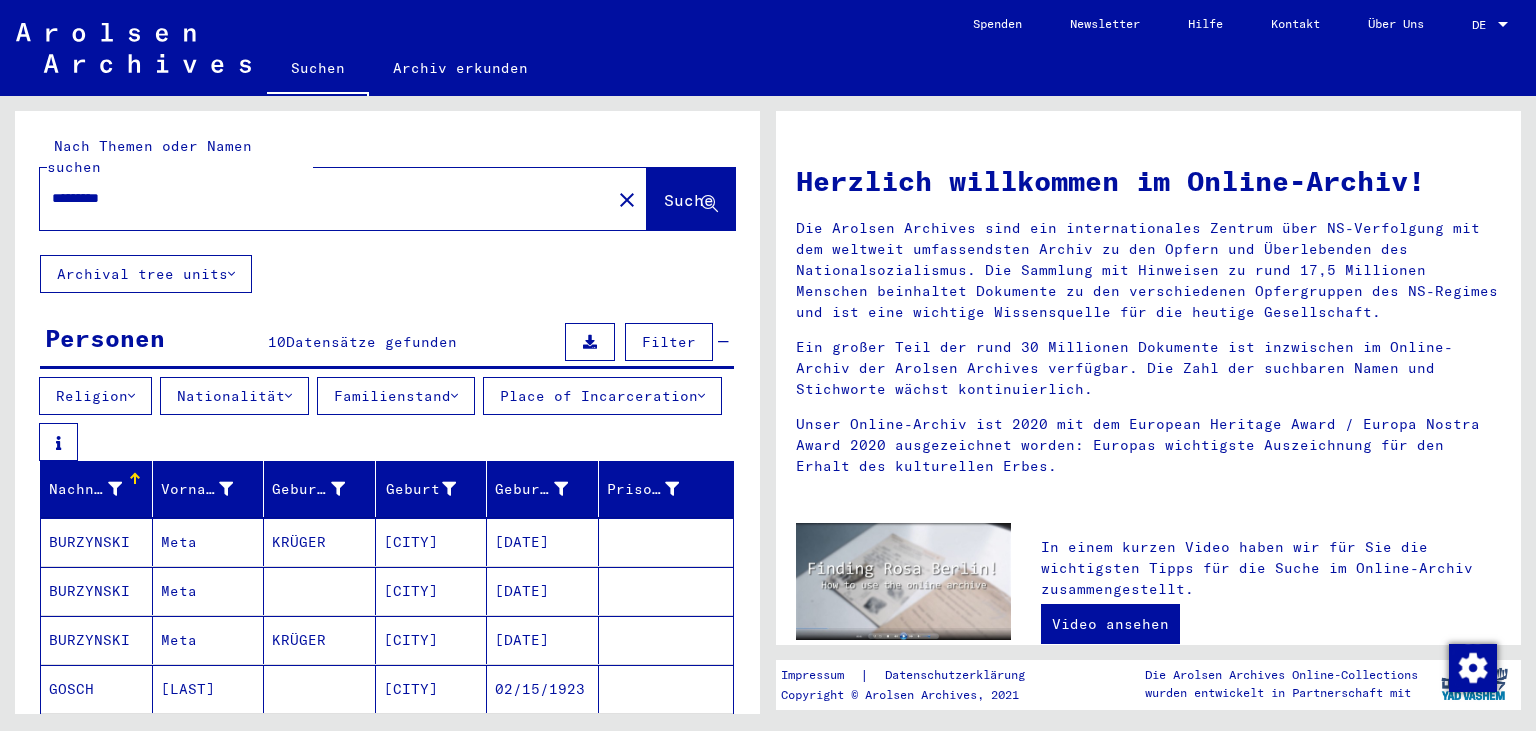 type on "*********" 